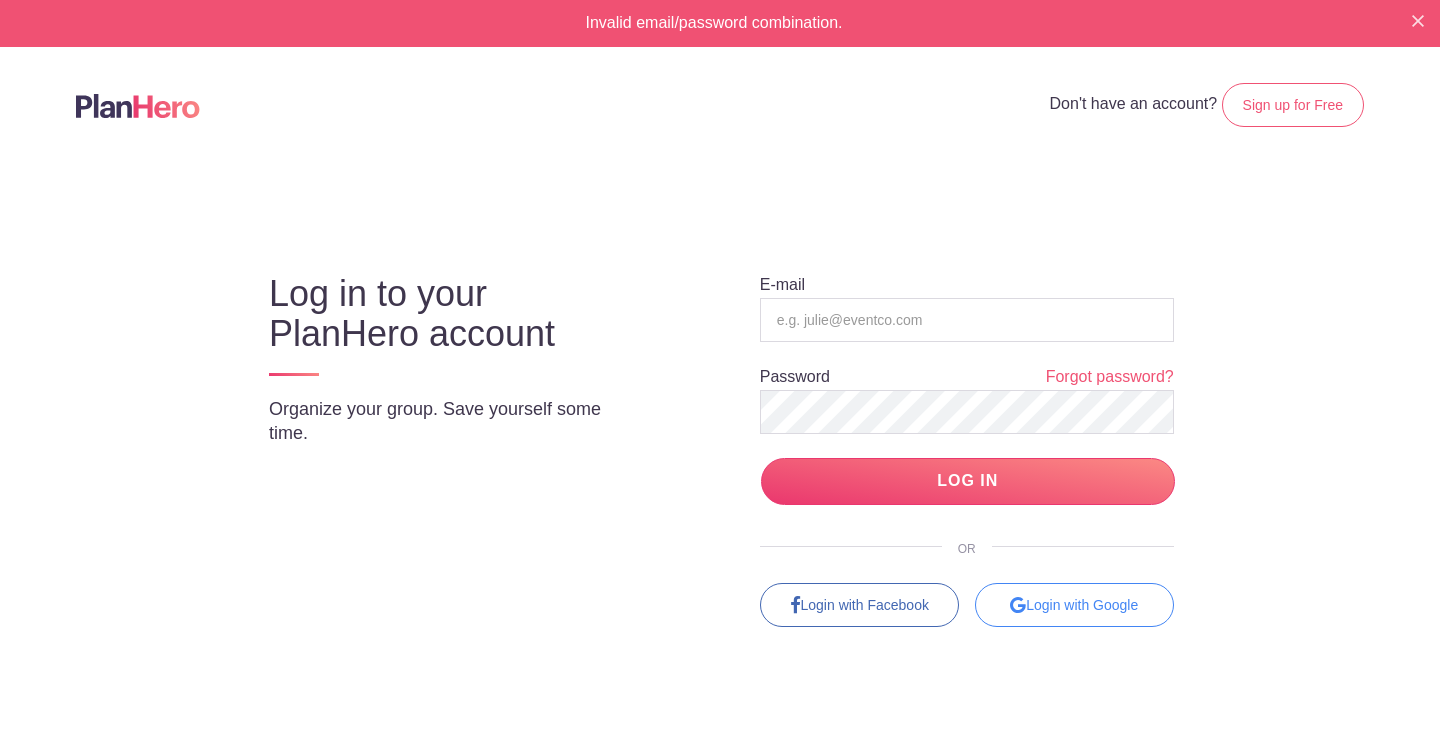 scroll, scrollTop: 0, scrollLeft: 0, axis: both 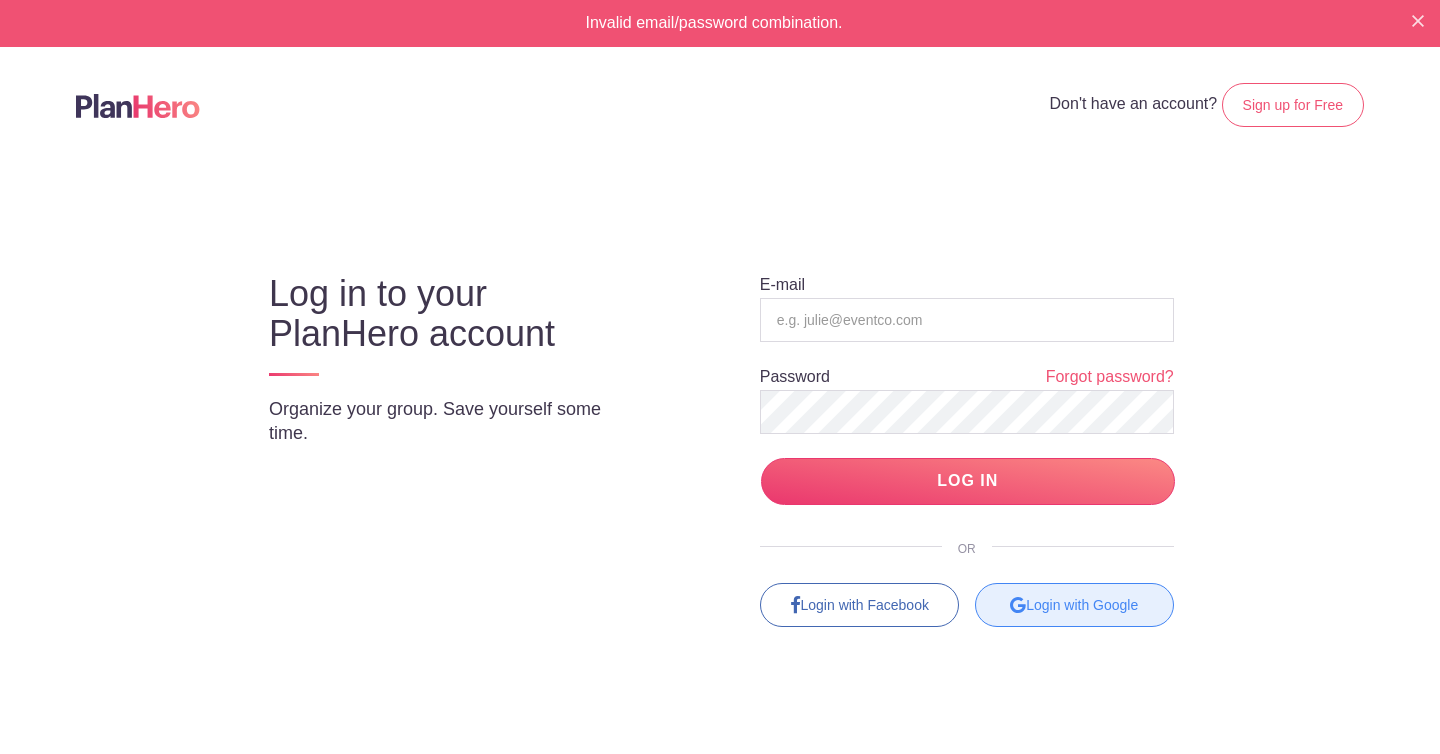 click on "Login with Google" at bounding box center (1074, 605) 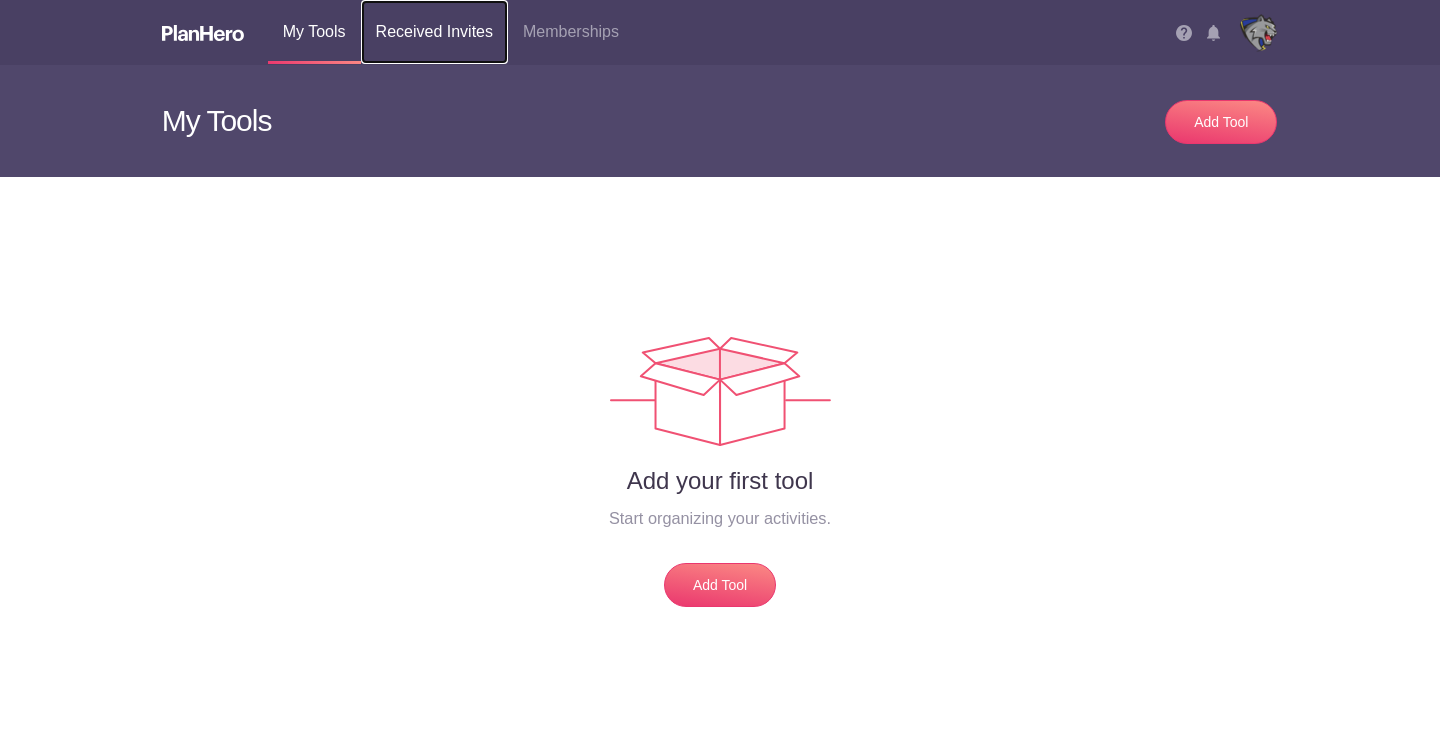 click on "Received Invites" at bounding box center (434, 32) 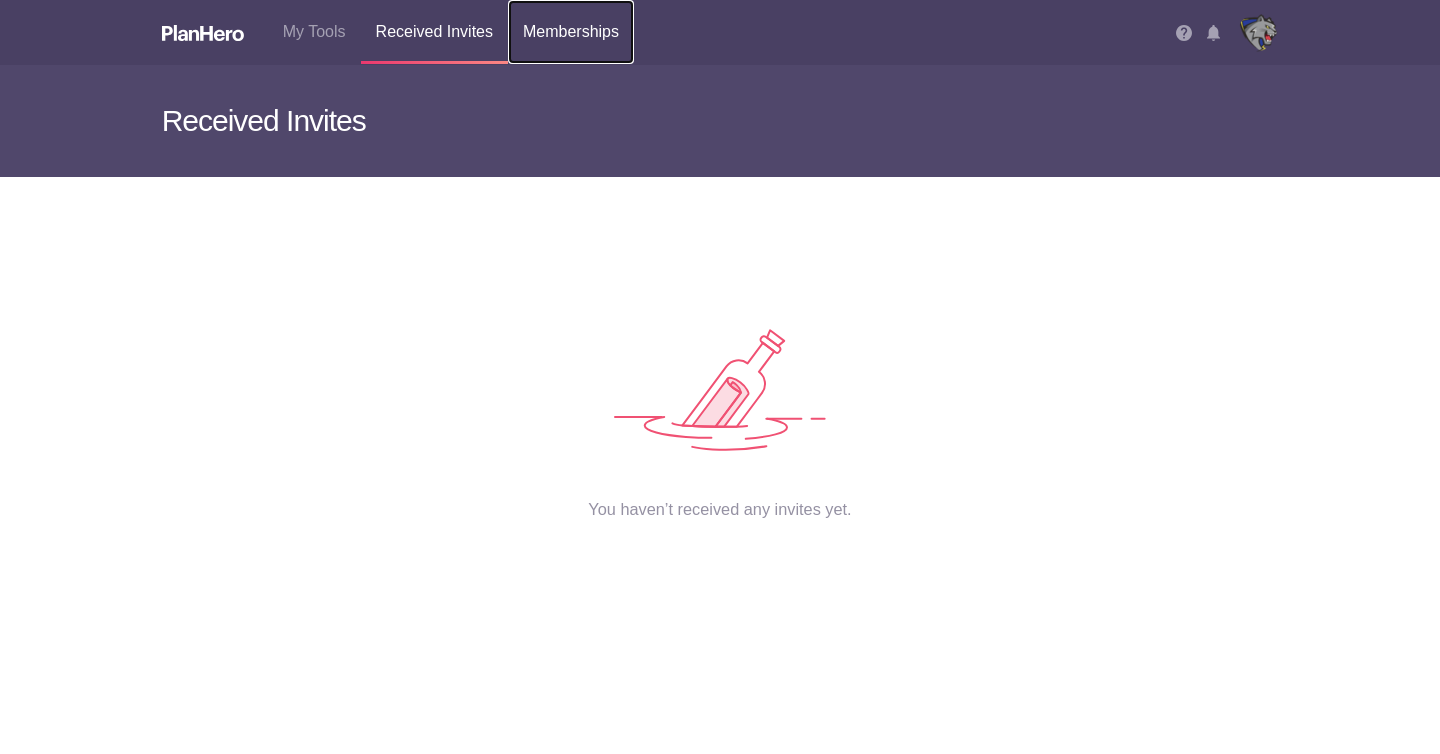 click on "Memberships" at bounding box center [571, 32] 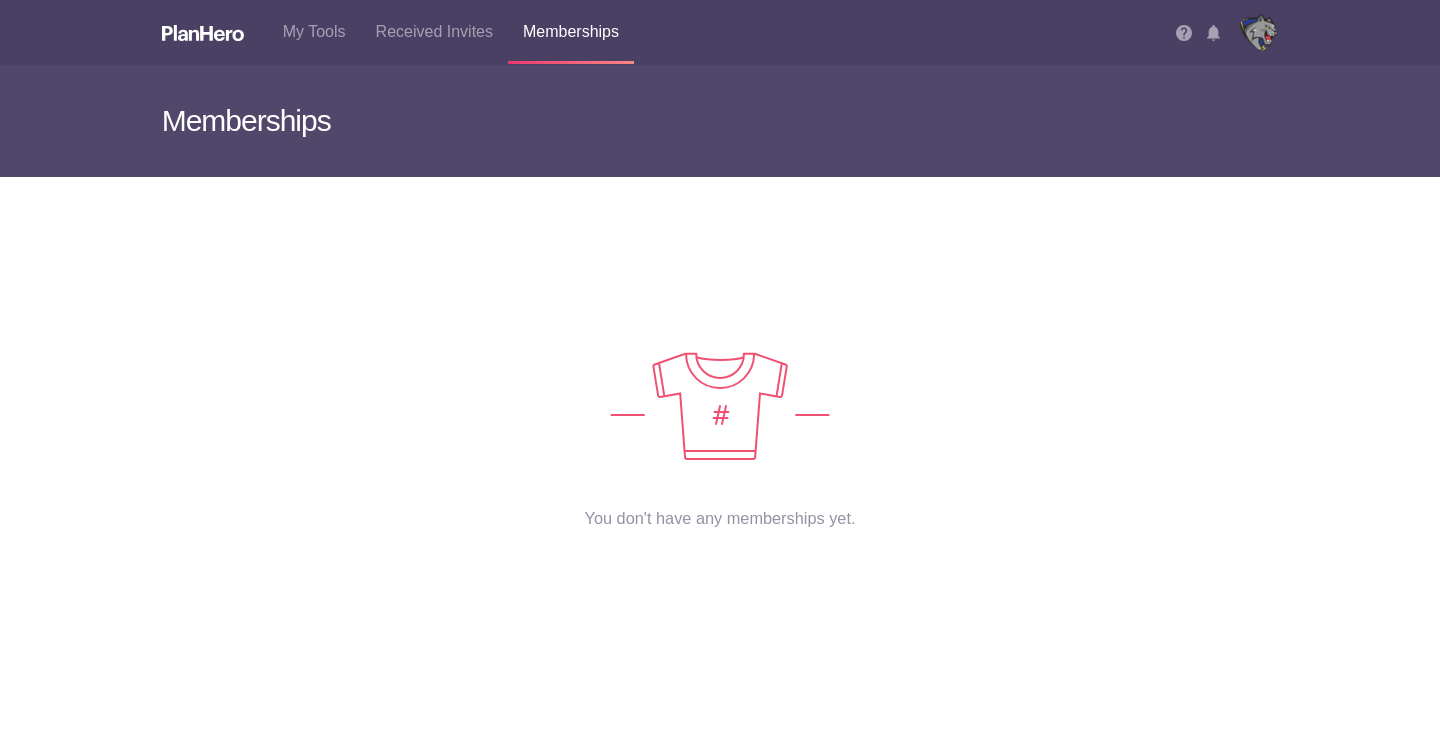 click at bounding box center [1222, 31] 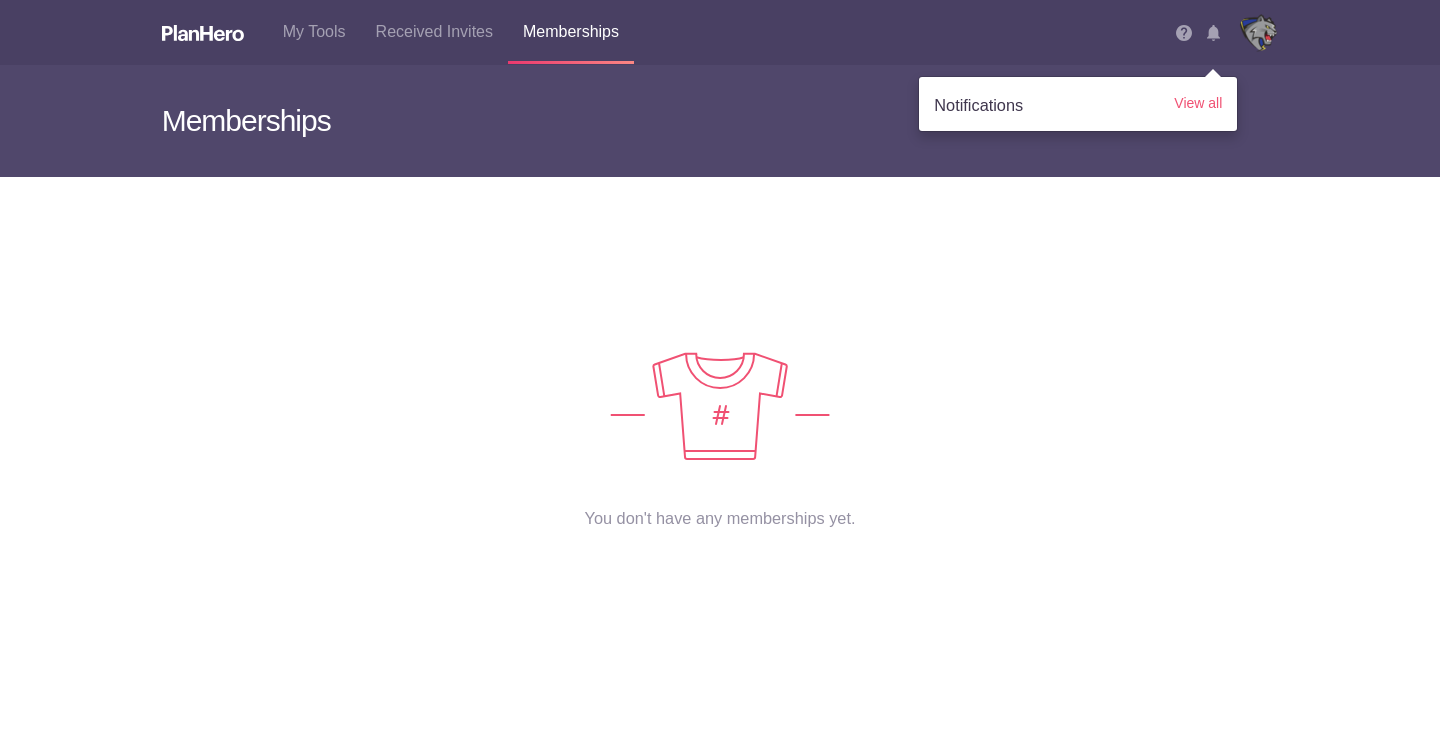 click on "Notifications
View all" at bounding box center [1078, 104] 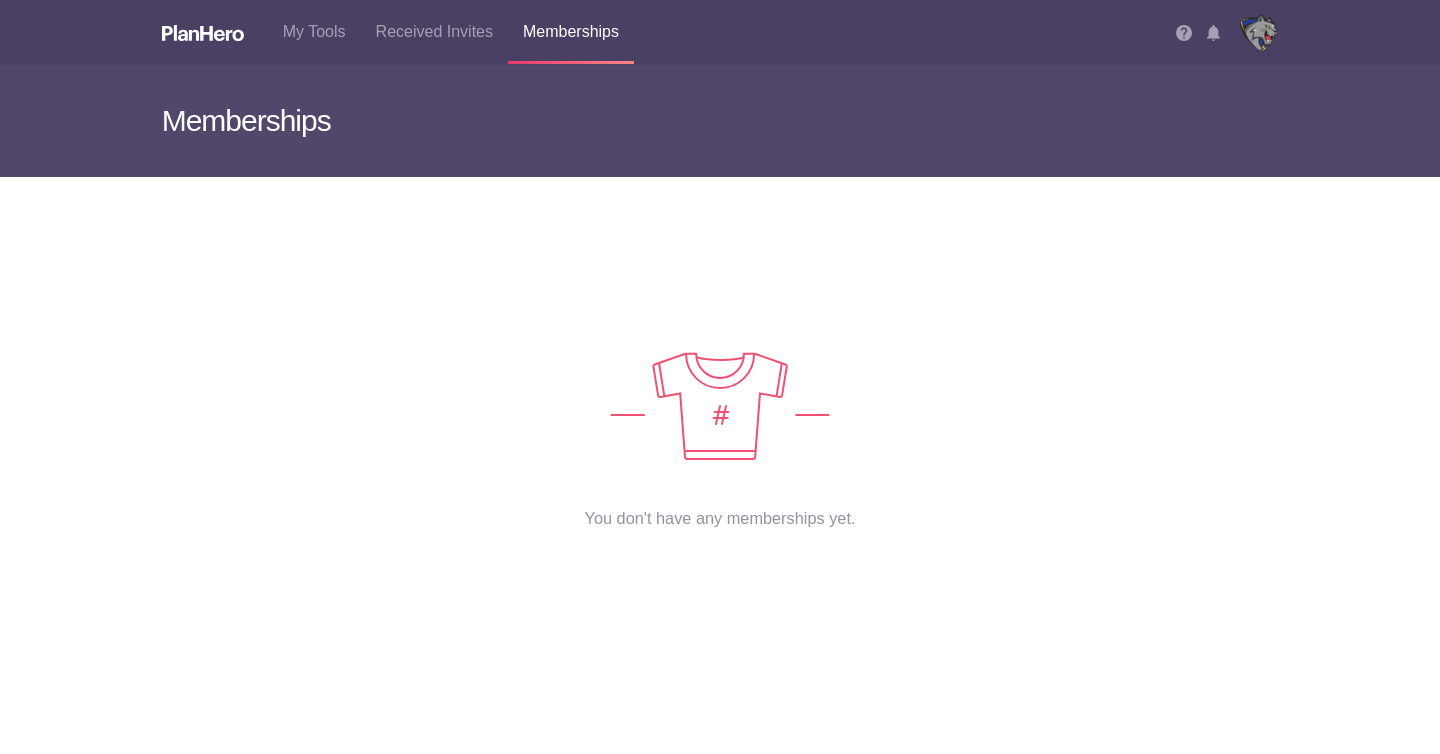click at bounding box center (1213, 33) 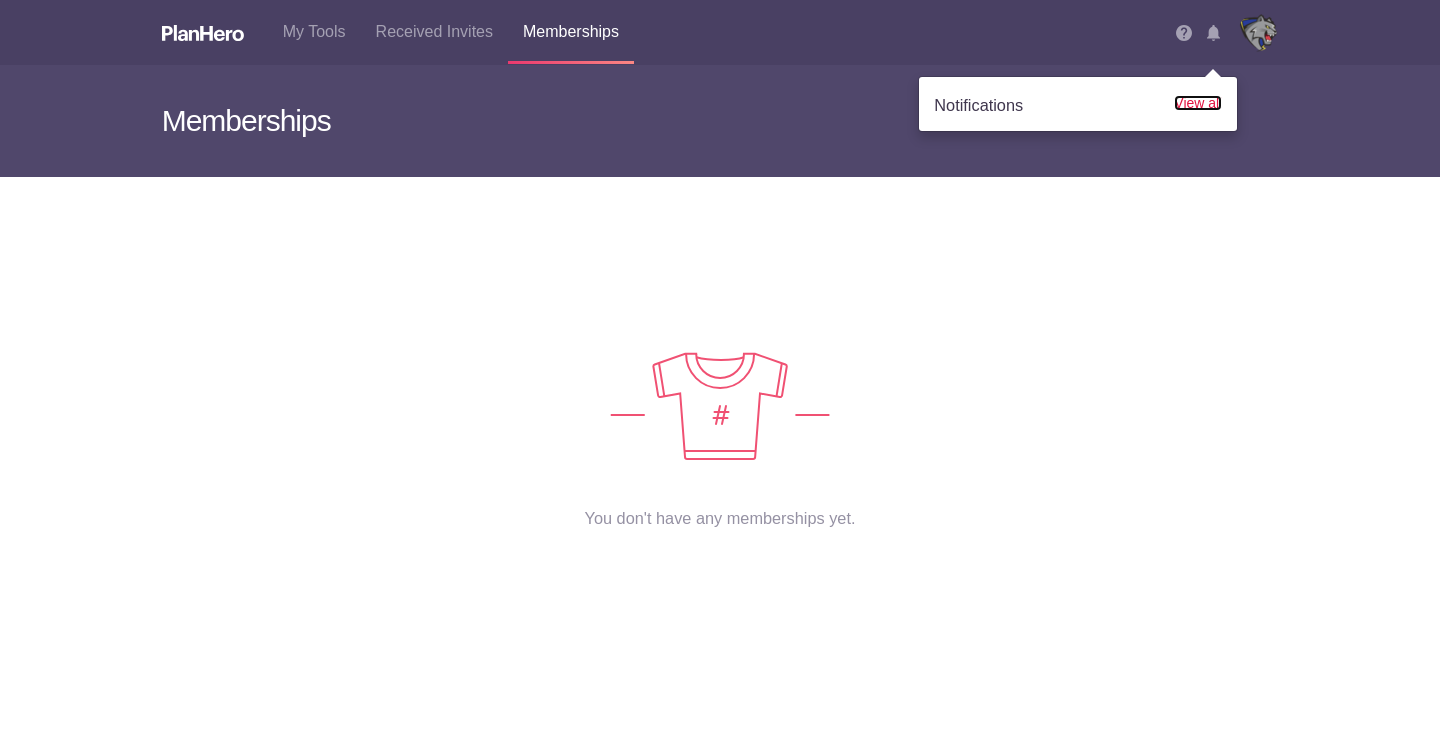 click on "View all" at bounding box center (1198, 103) 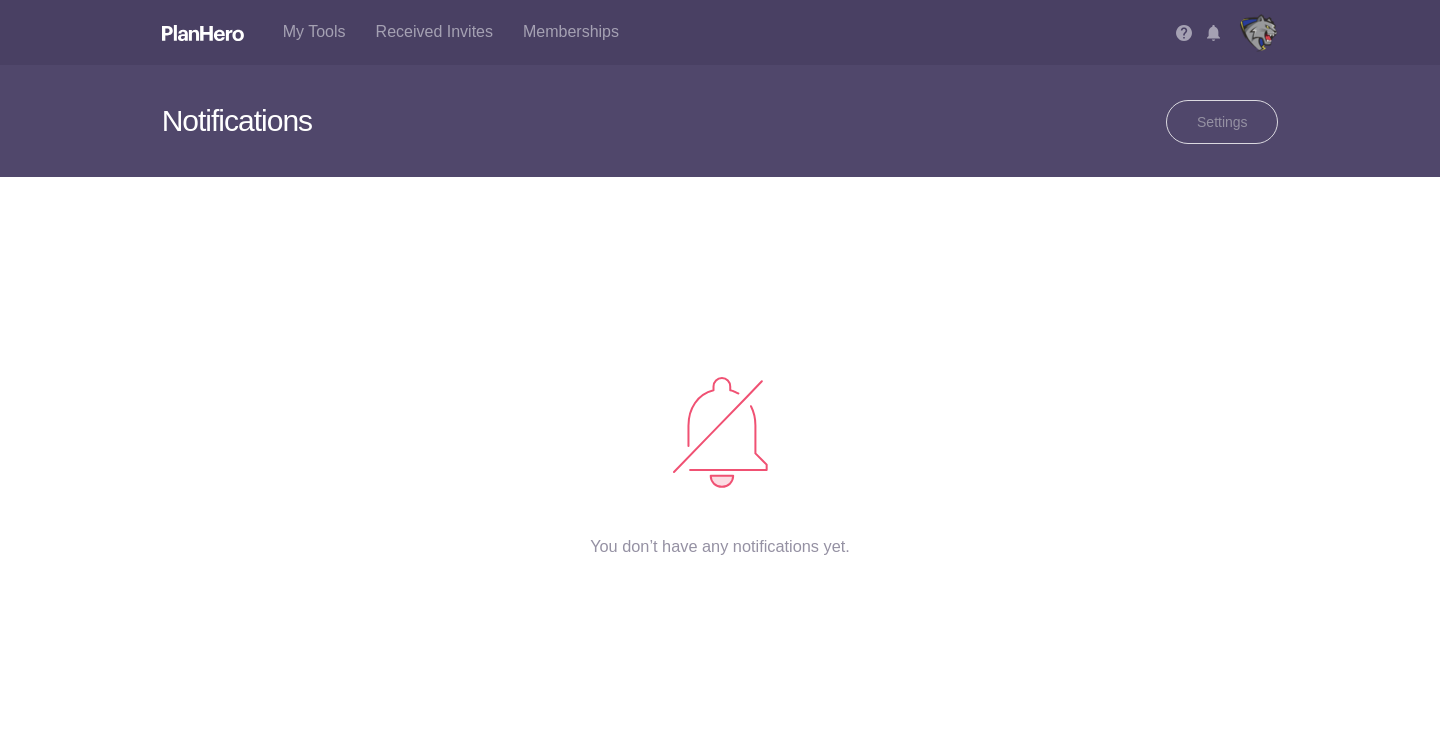 click at bounding box center (1258, 33) 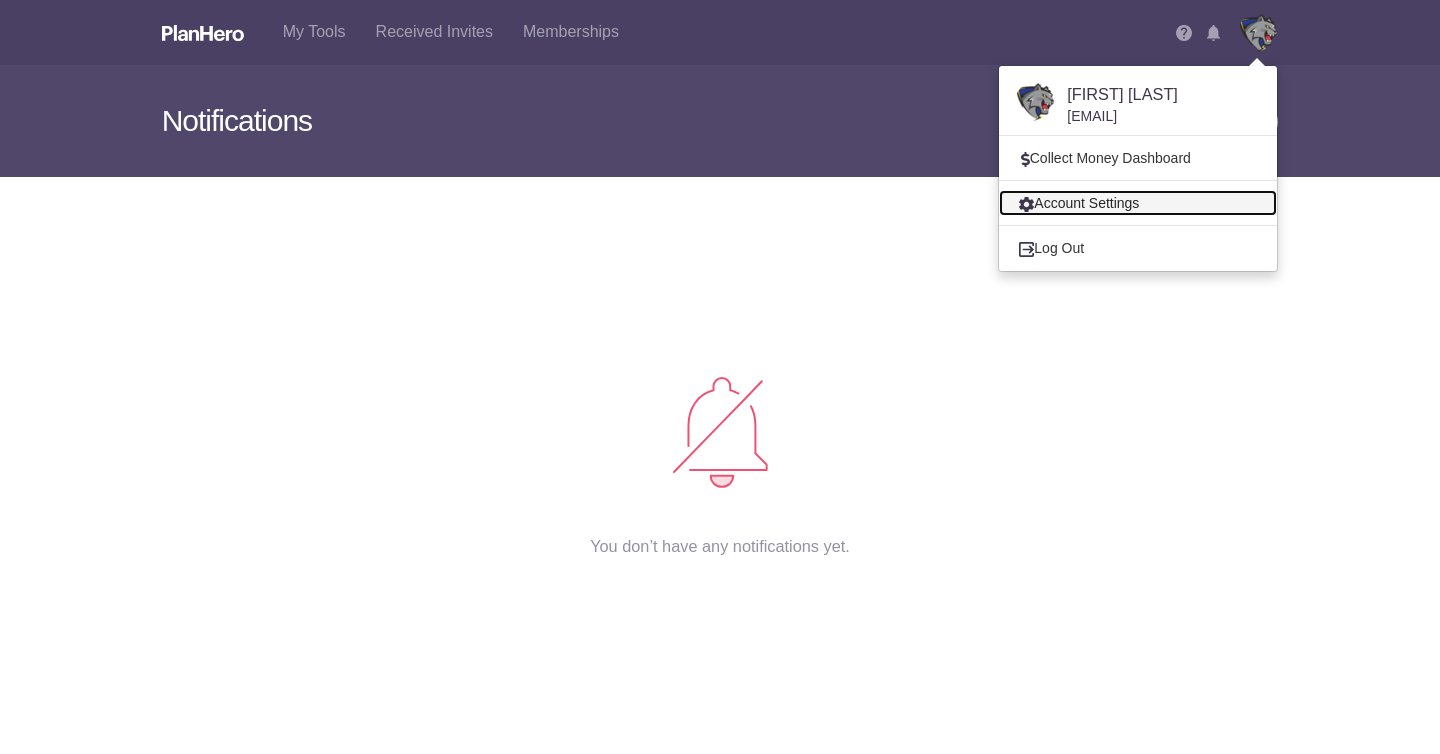 click on "Account Settings" at bounding box center [1138, 203] 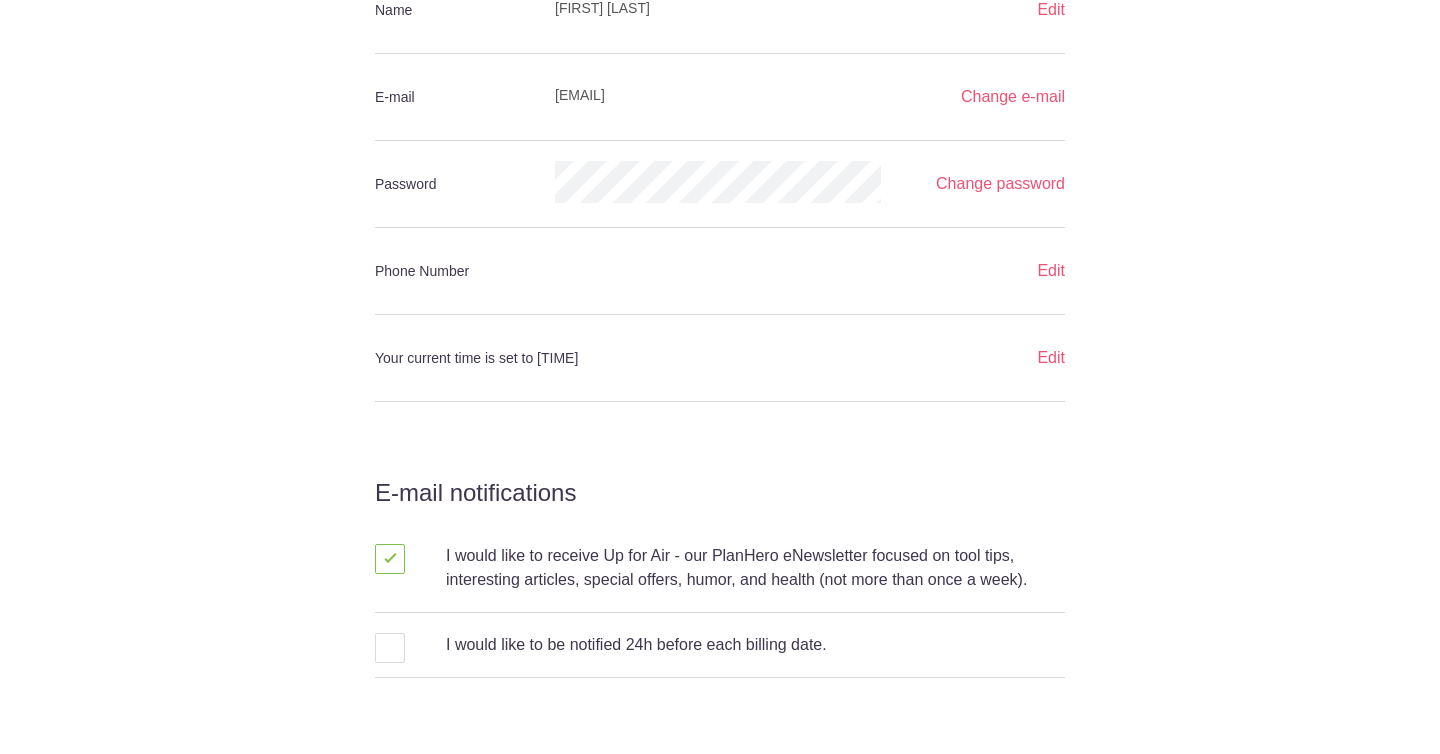 scroll, scrollTop: 433, scrollLeft: 0, axis: vertical 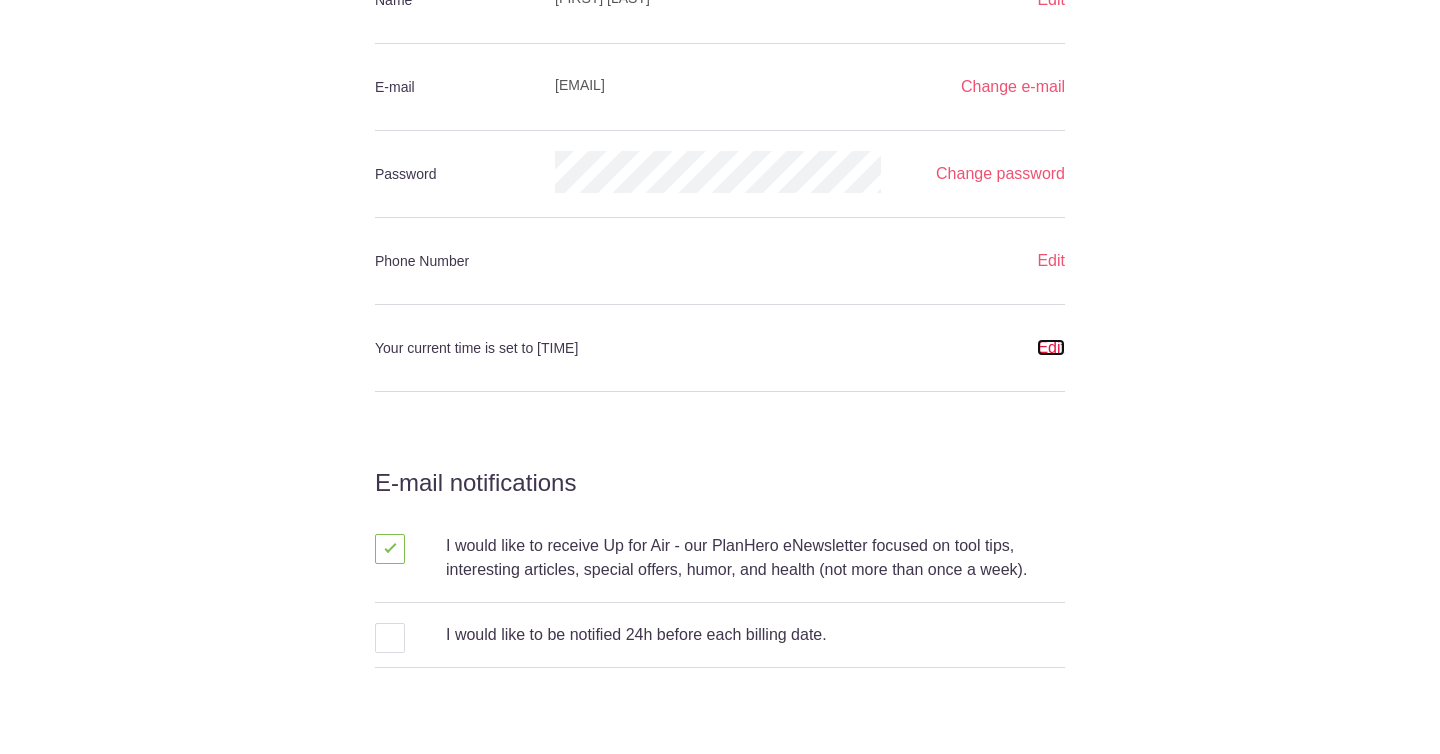 click on "Edit" at bounding box center (1051, 347) 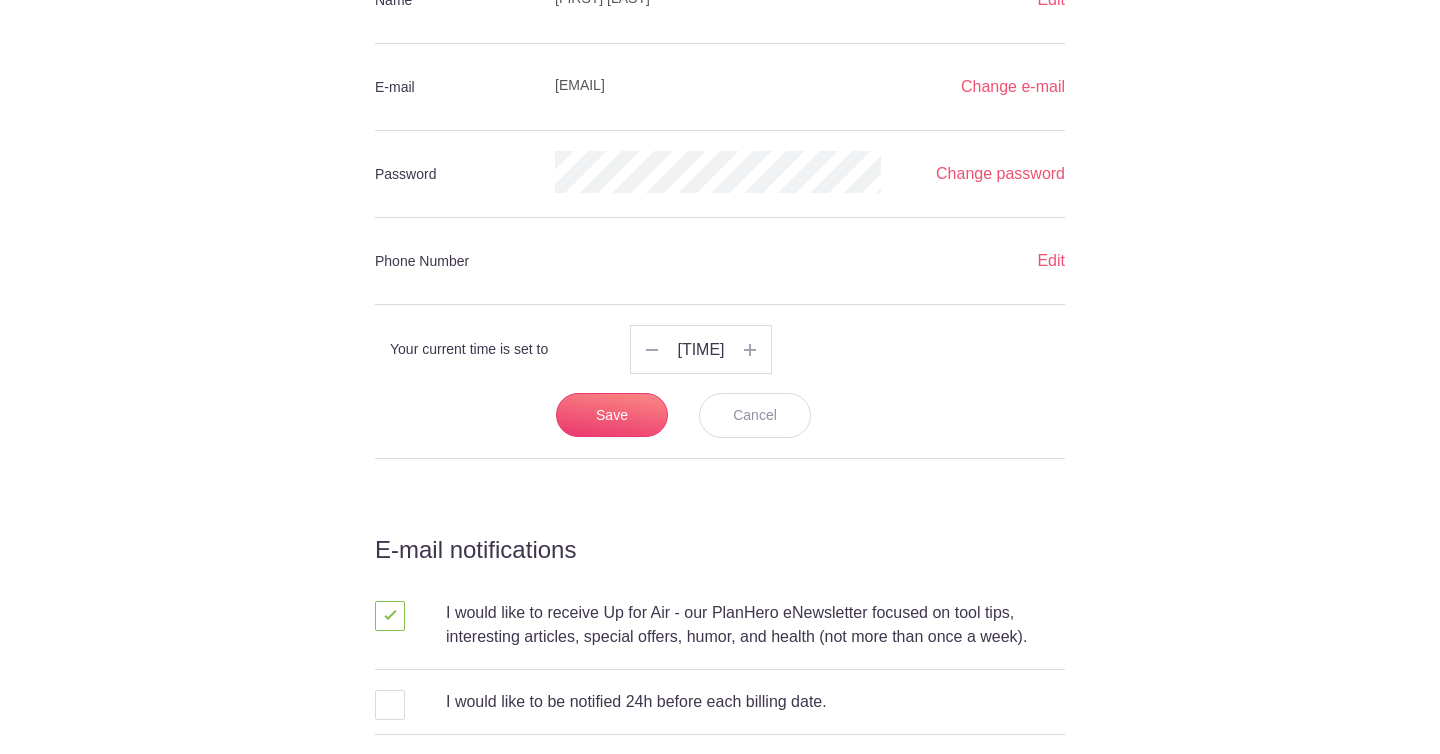 click on "[TIME]" at bounding box center (700, 349) 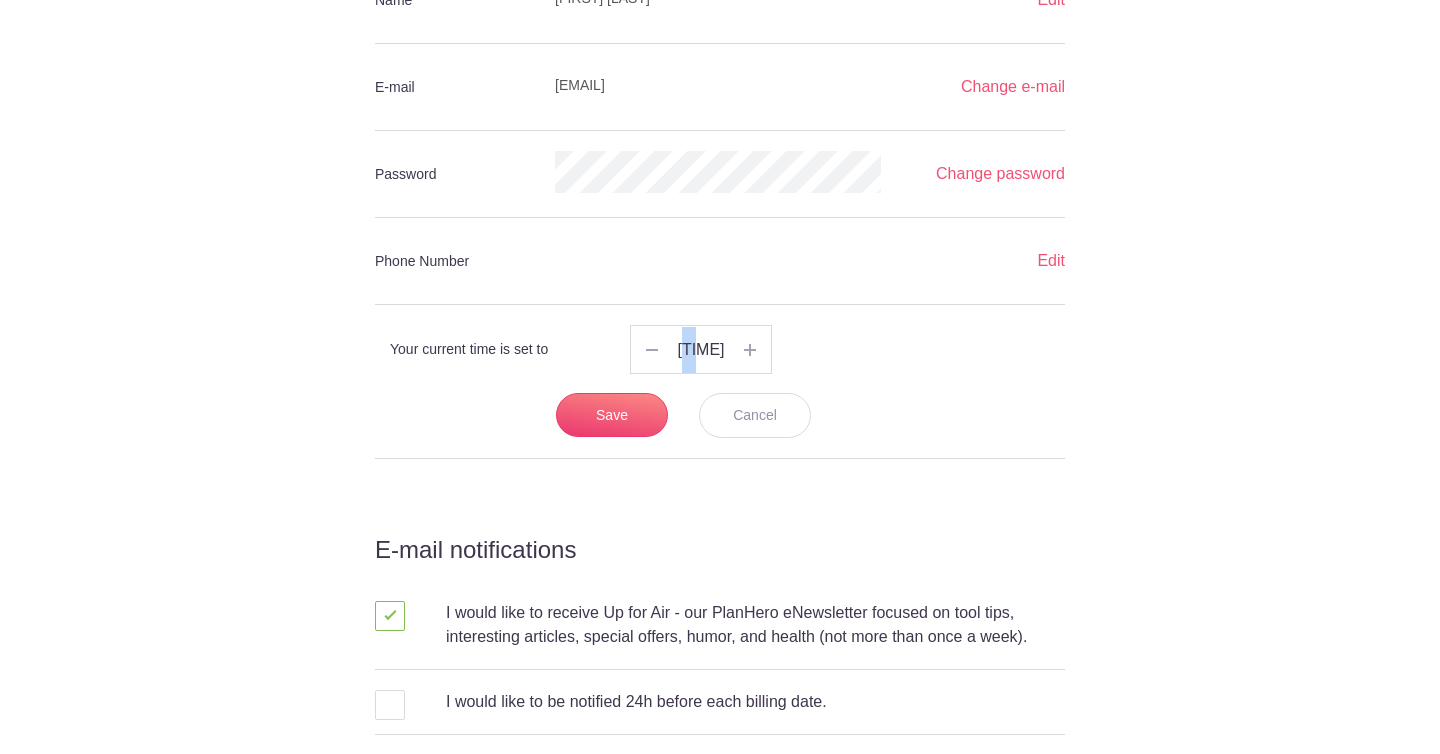 click on "[TIME]" at bounding box center [700, 349] 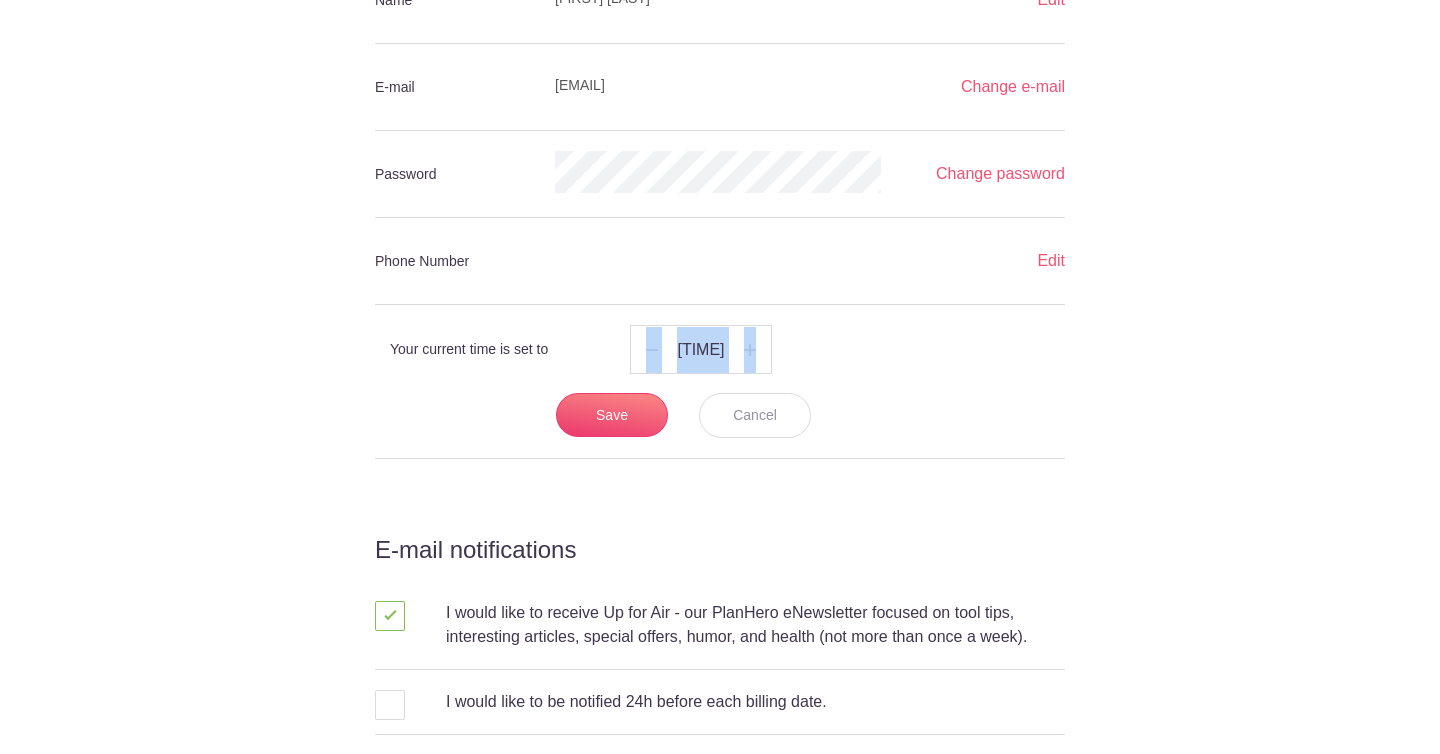click on "[TIME]" at bounding box center [700, 349] 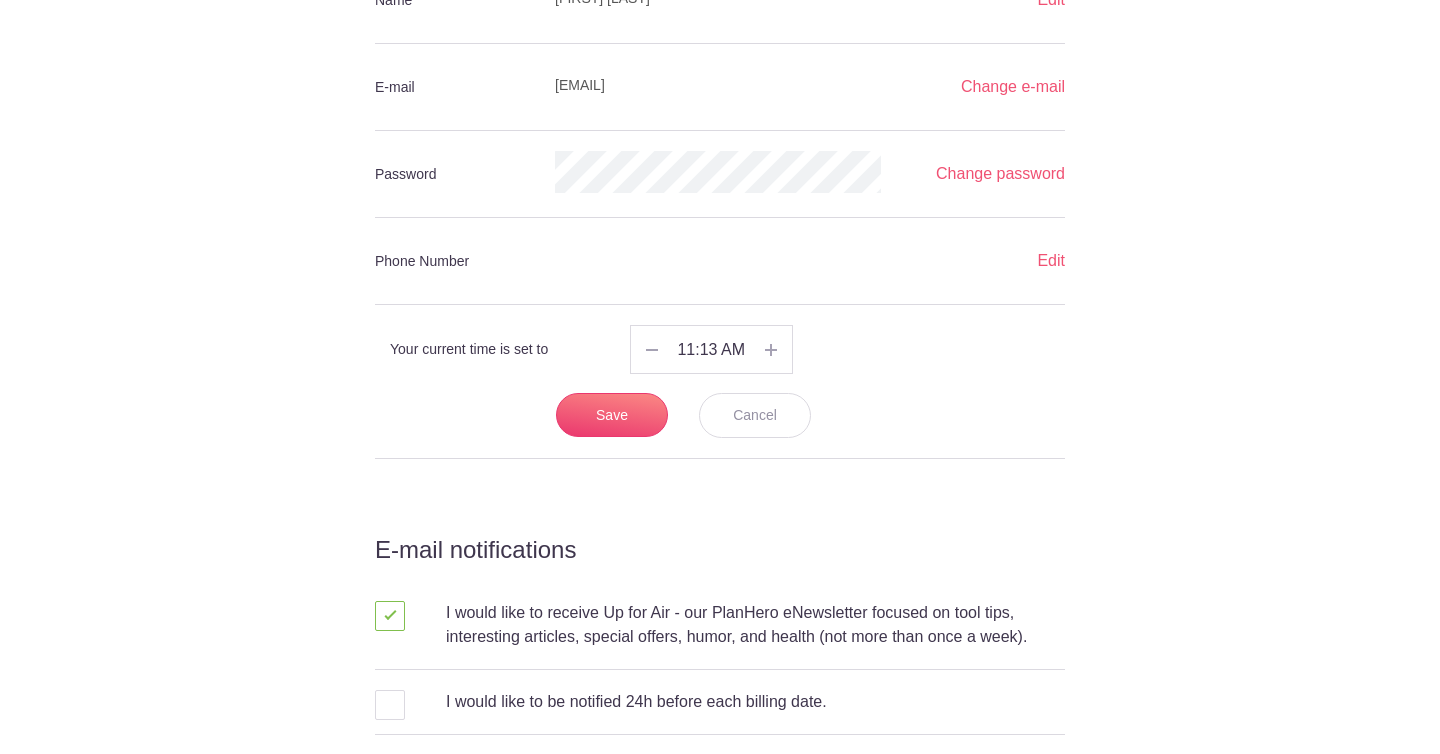 click at bounding box center [653, 349] 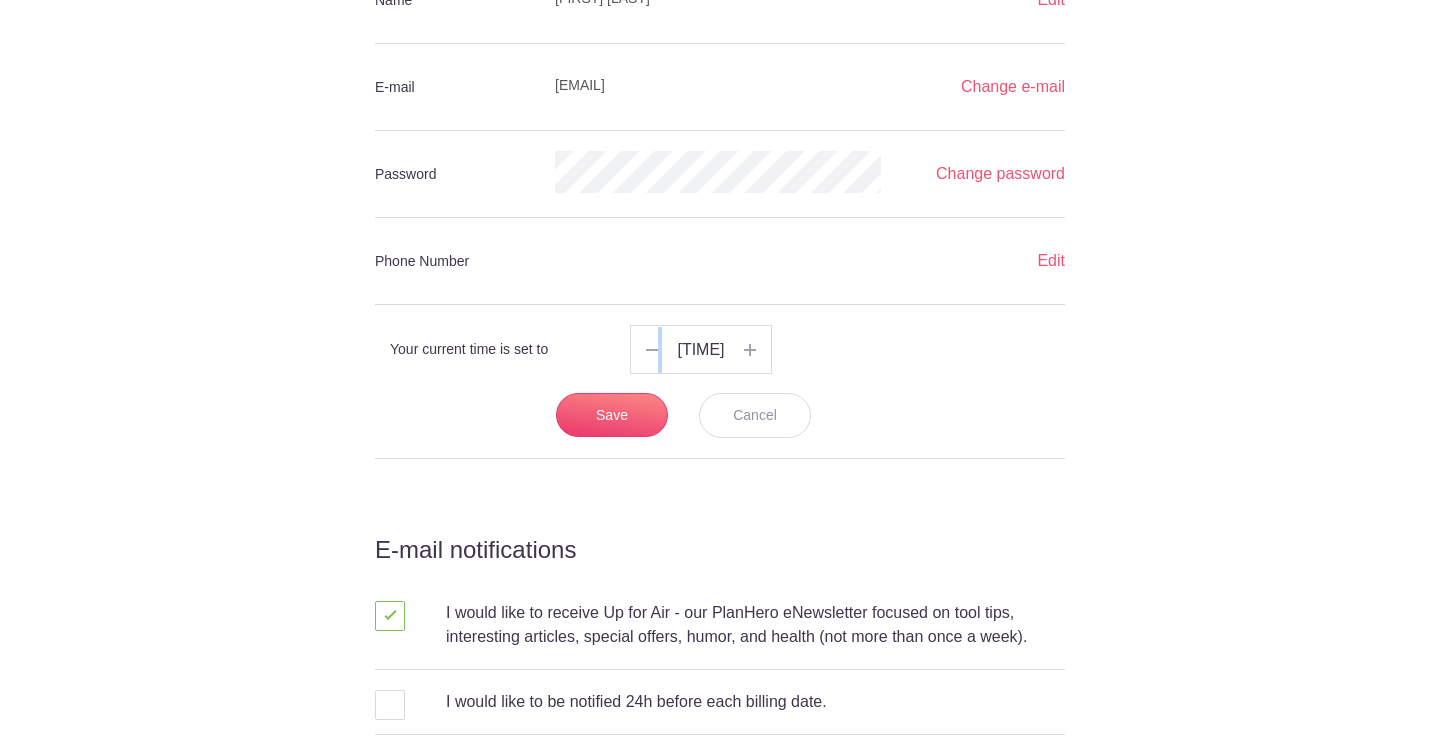 click at bounding box center (653, 349) 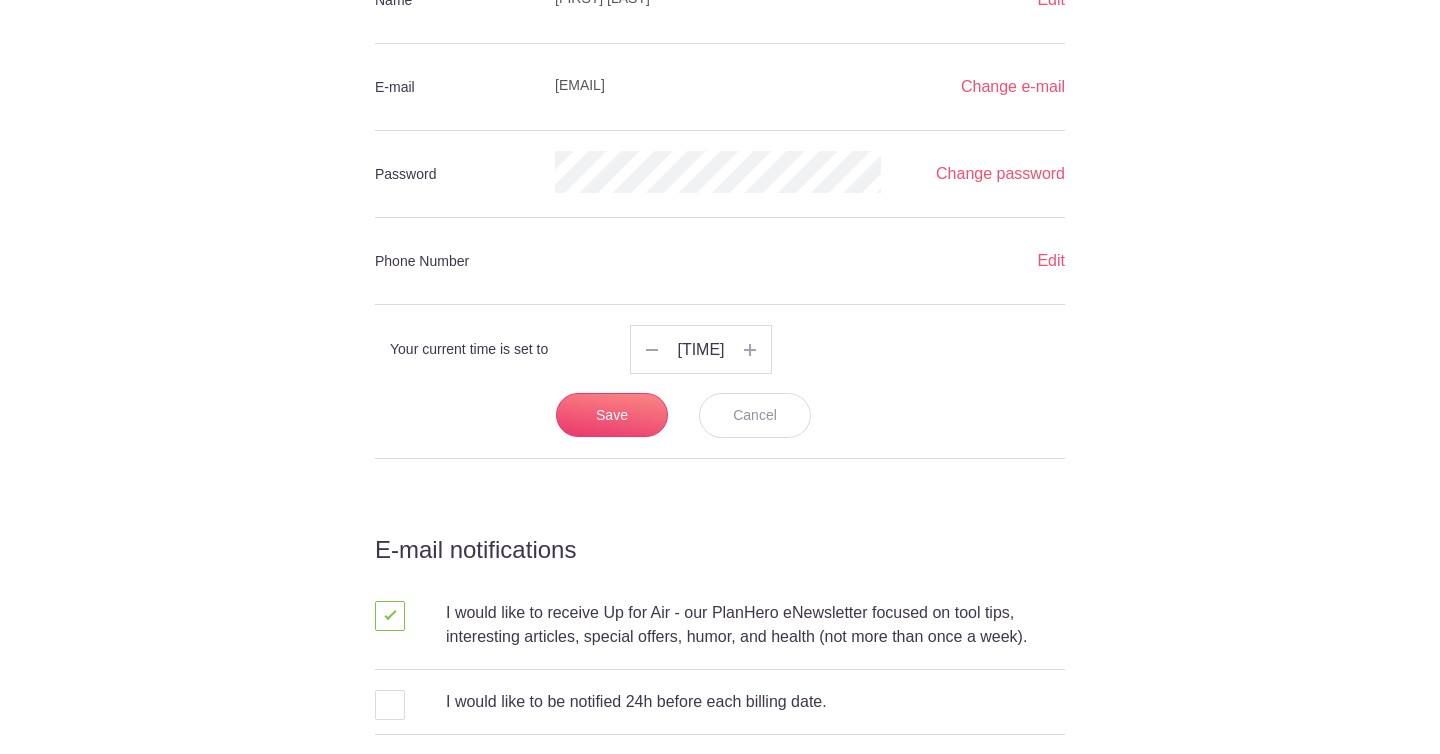 click at bounding box center (653, 349) 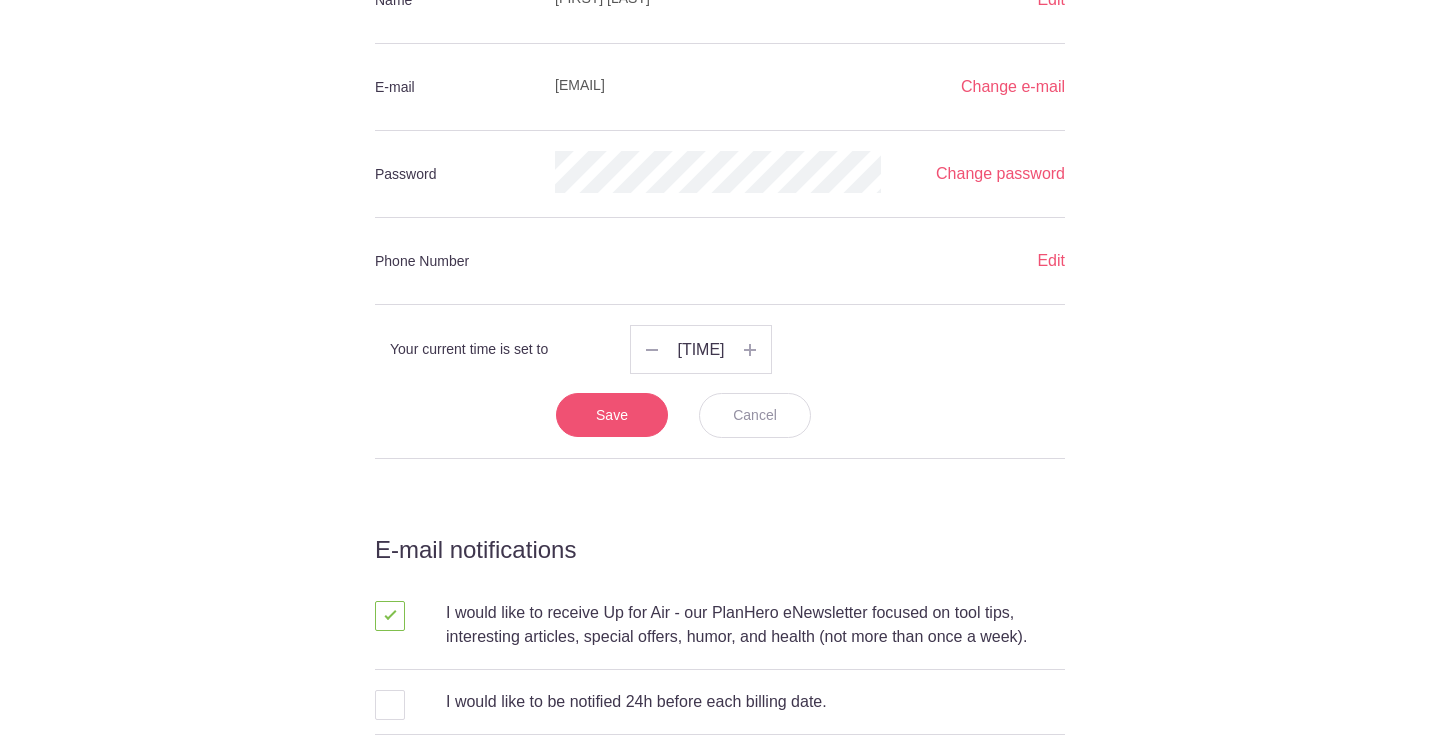 click on "Save" at bounding box center [612, 415] 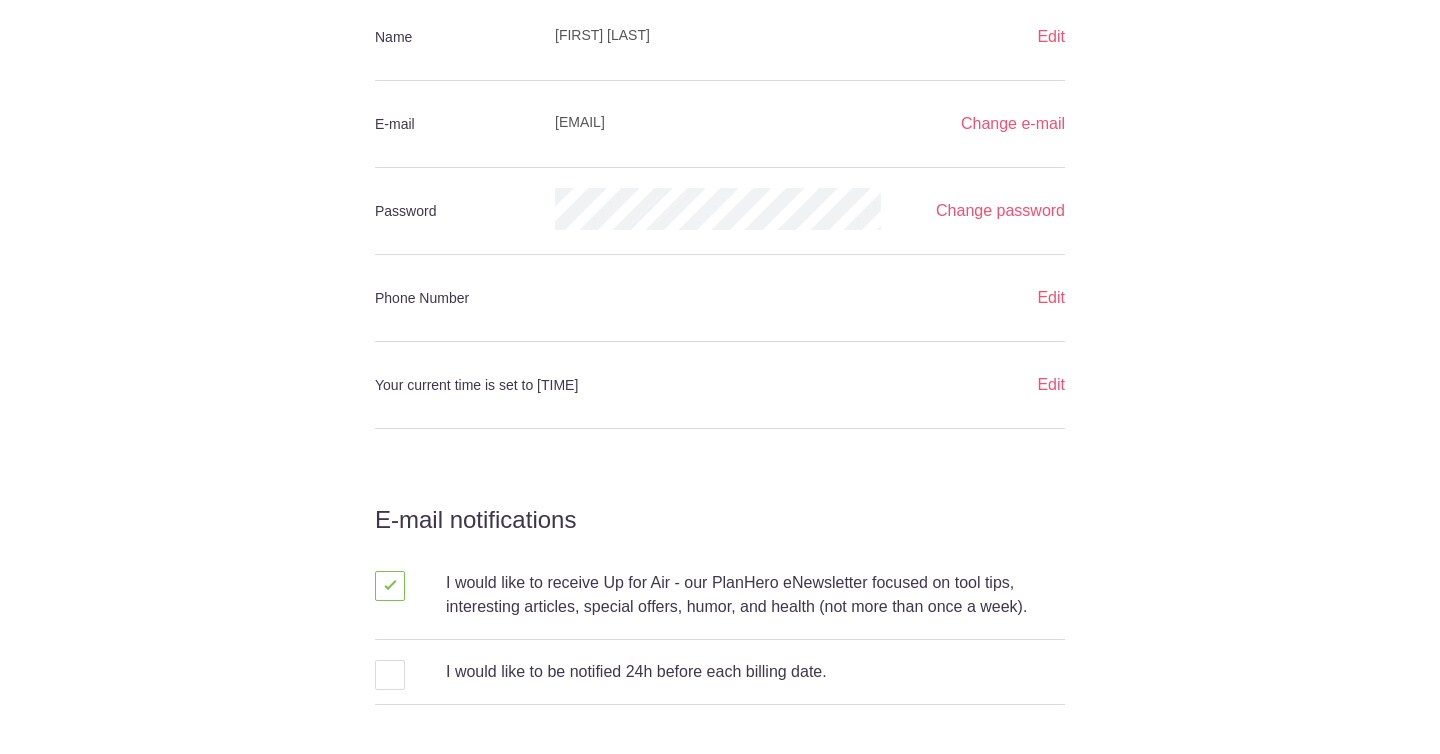 scroll, scrollTop: 486, scrollLeft: 0, axis: vertical 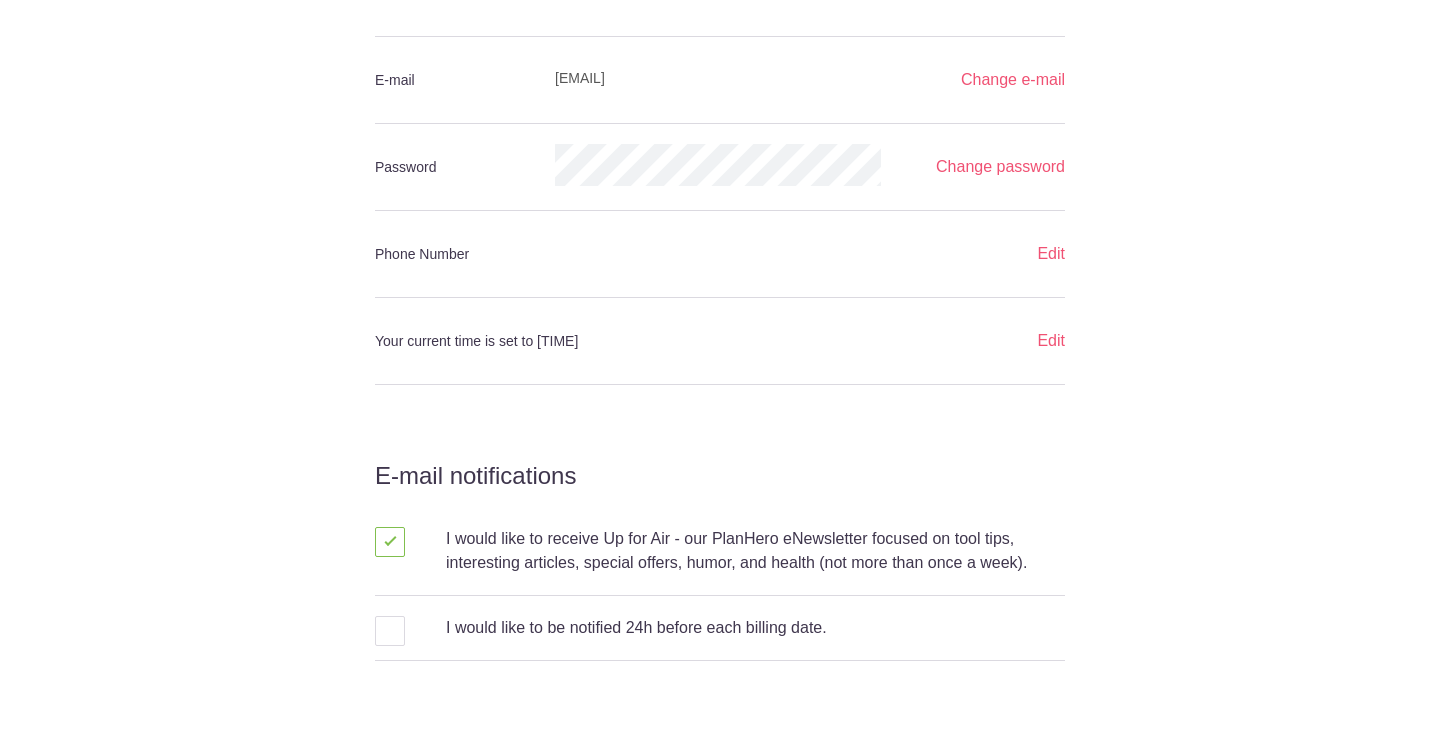 click at bounding box center [390, 542] 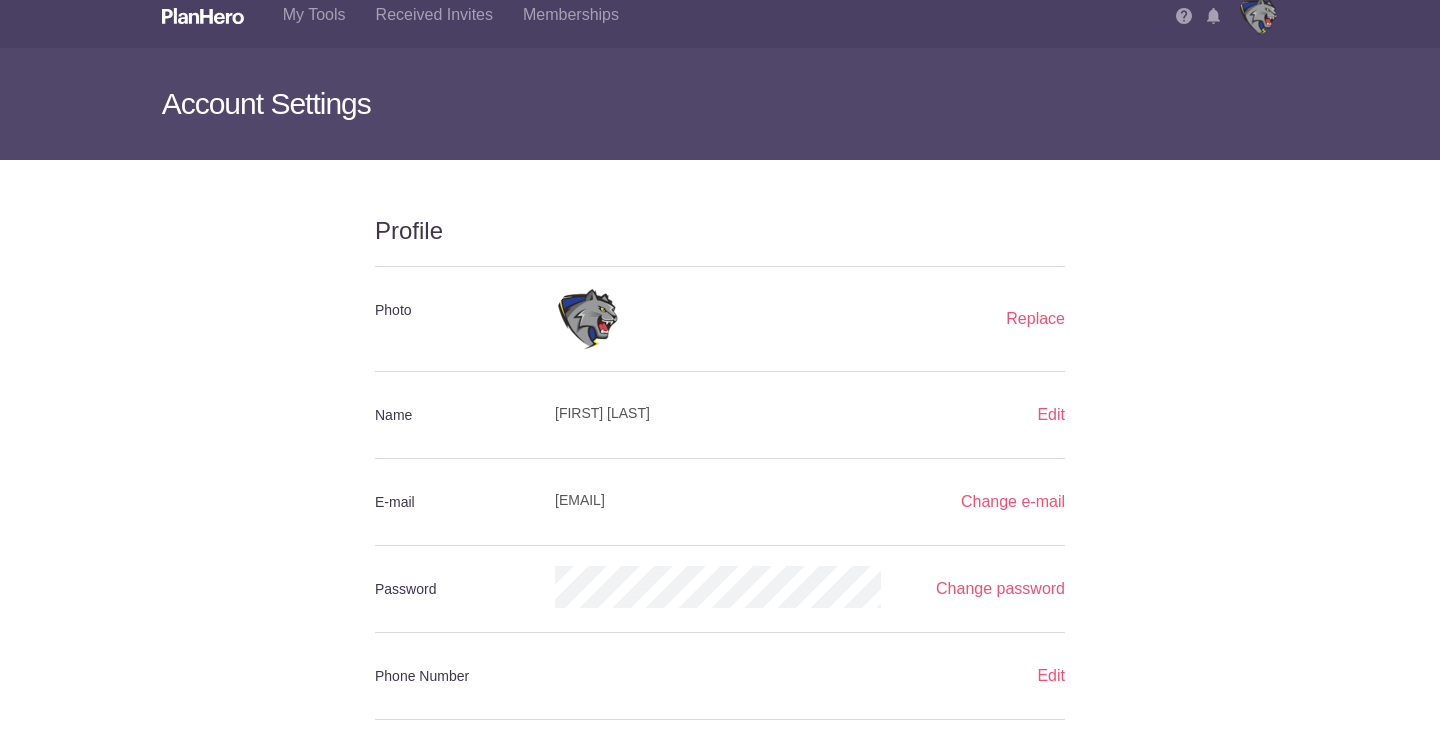 scroll, scrollTop: 0, scrollLeft: 0, axis: both 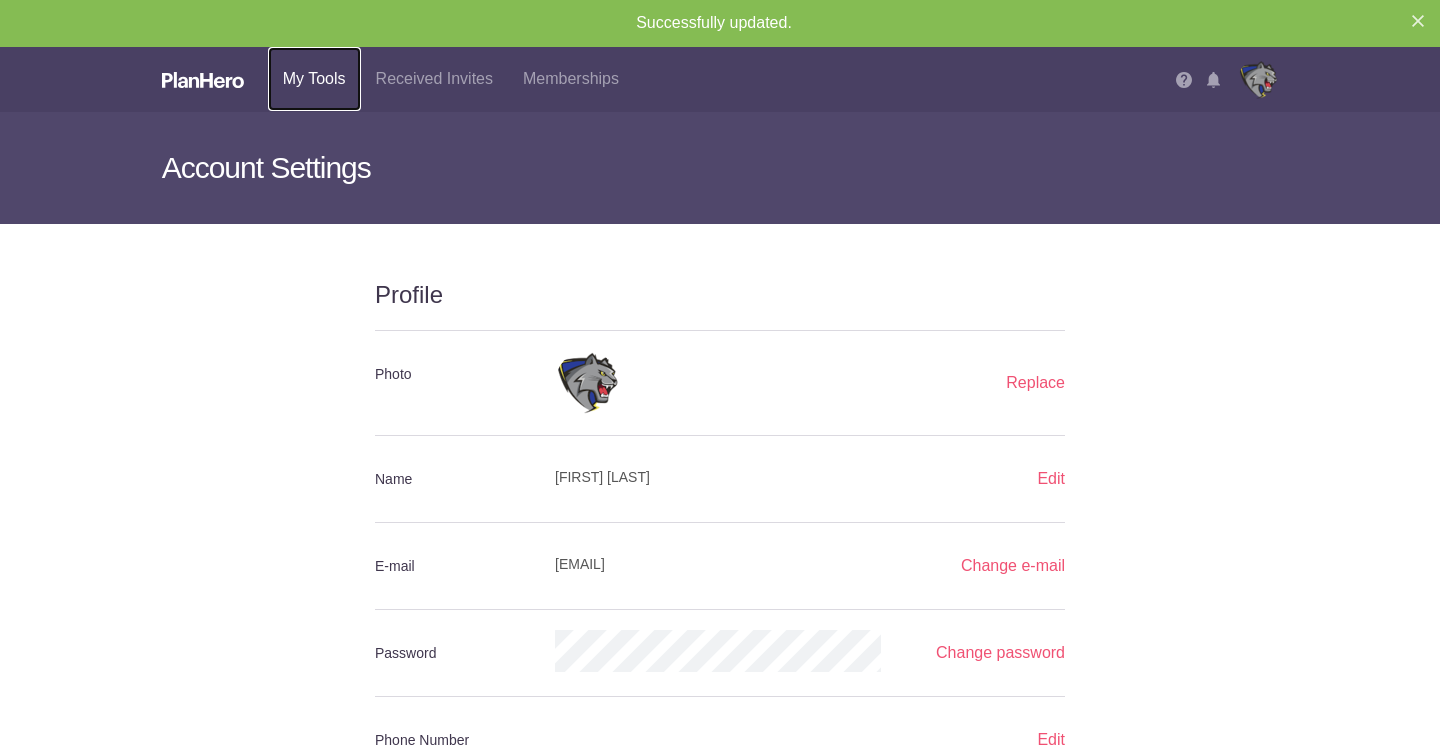 click on "My Tools" at bounding box center [314, 79] 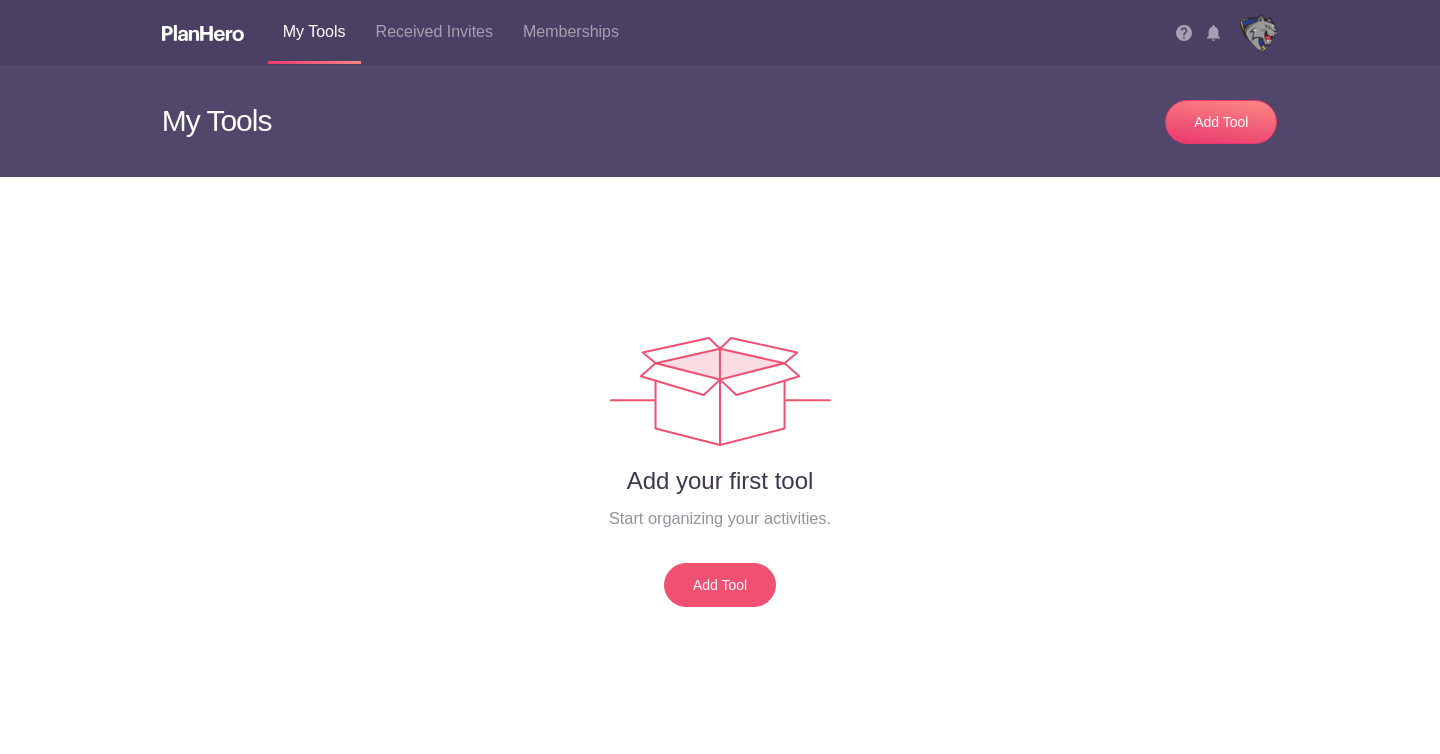 click on "Add Tool" at bounding box center (720, 585) 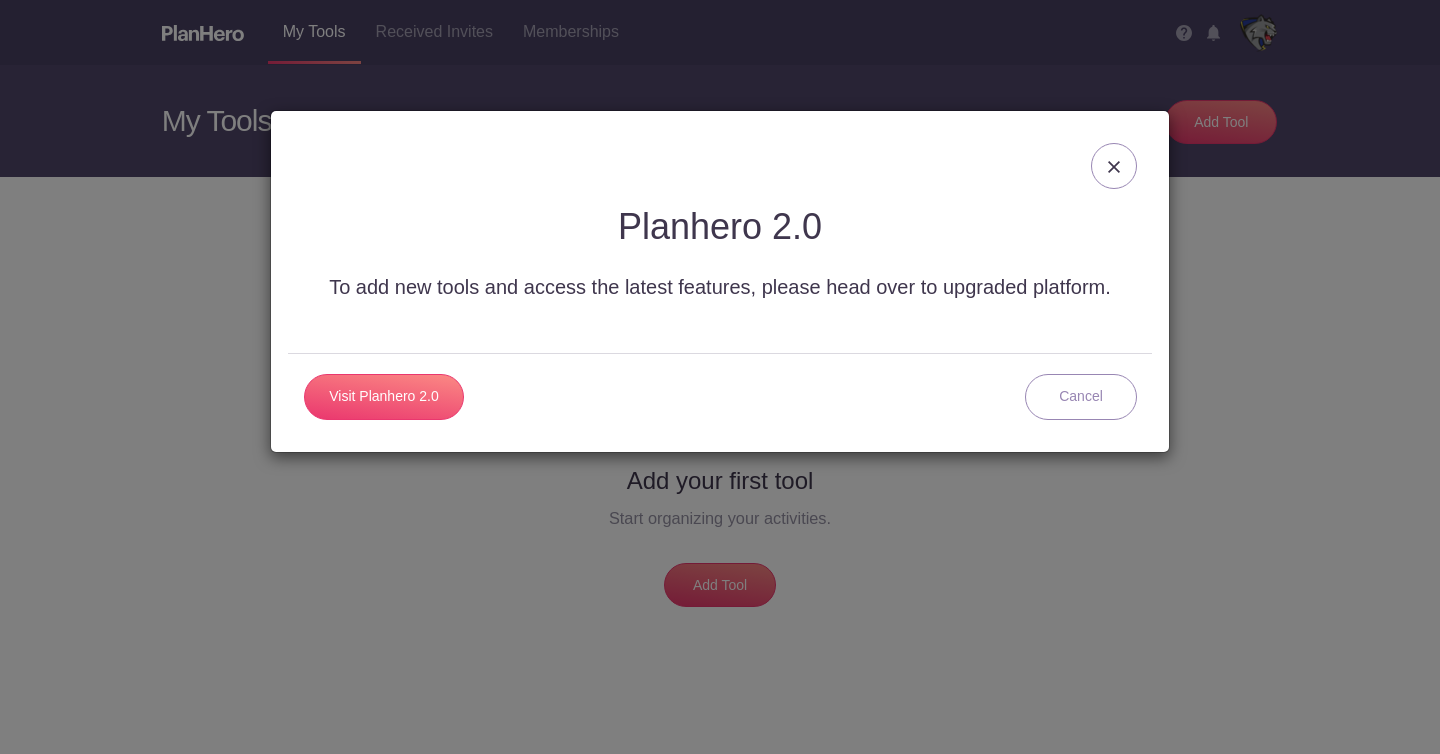 click at bounding box center [1114, 166] 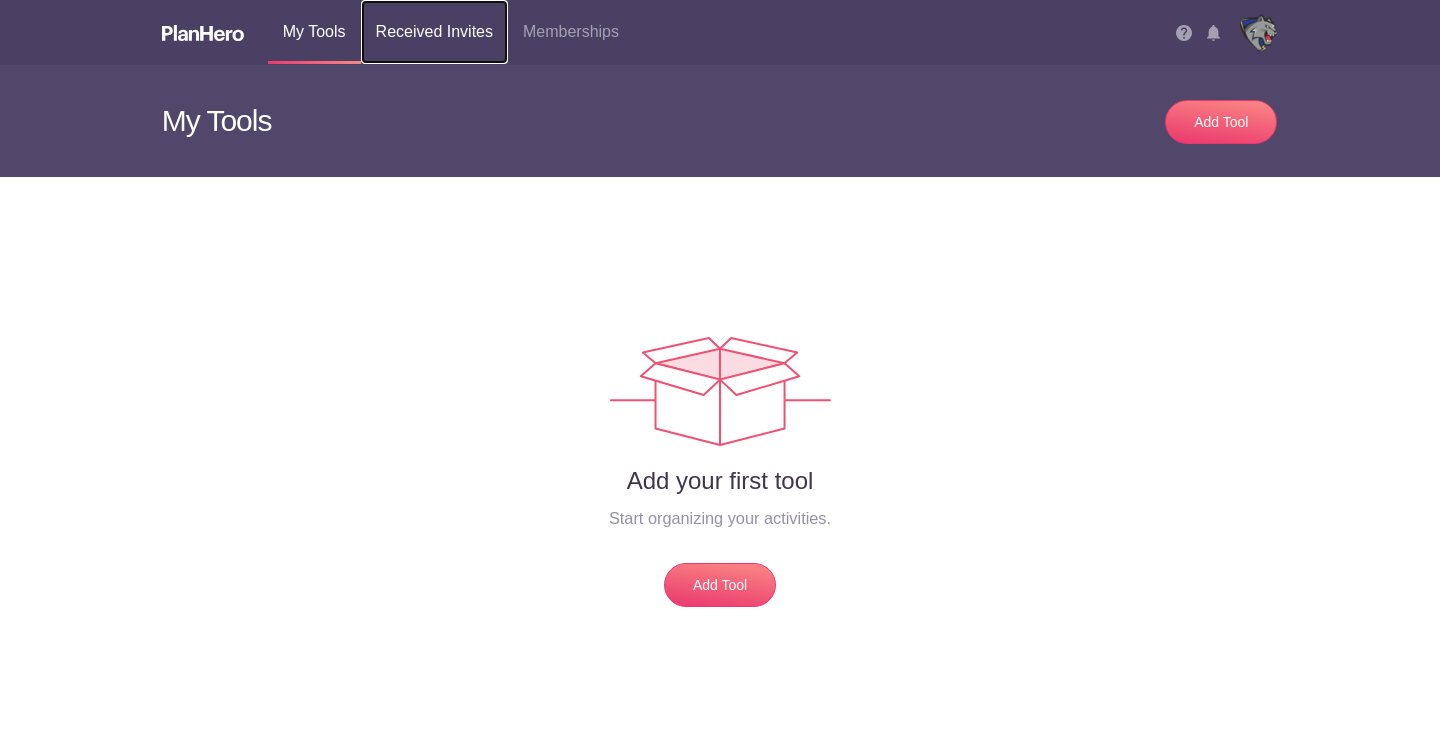 click on "Received Invites" at bounding box center (434, 32) 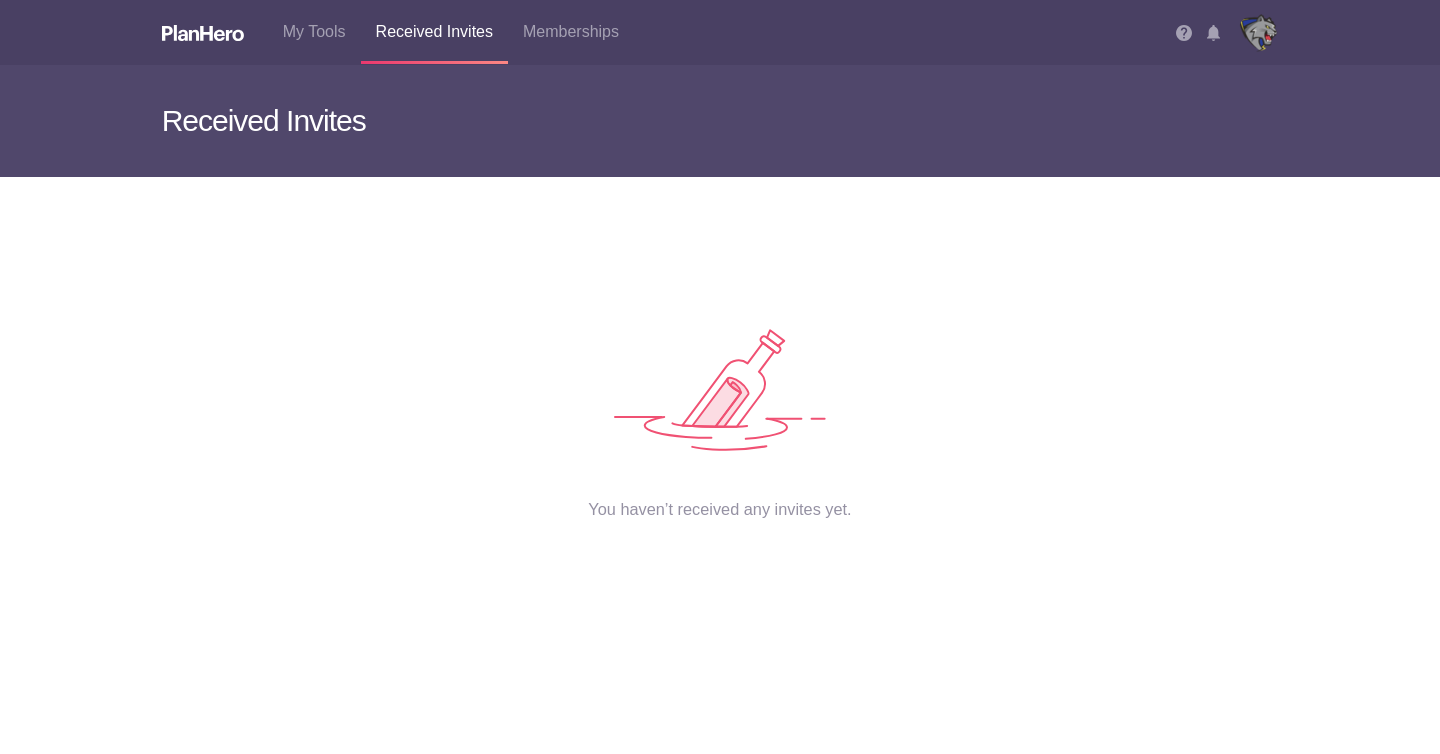 click on "[FIRST] [LAST]
[EMAIL]" at bounding box center (720, 32) 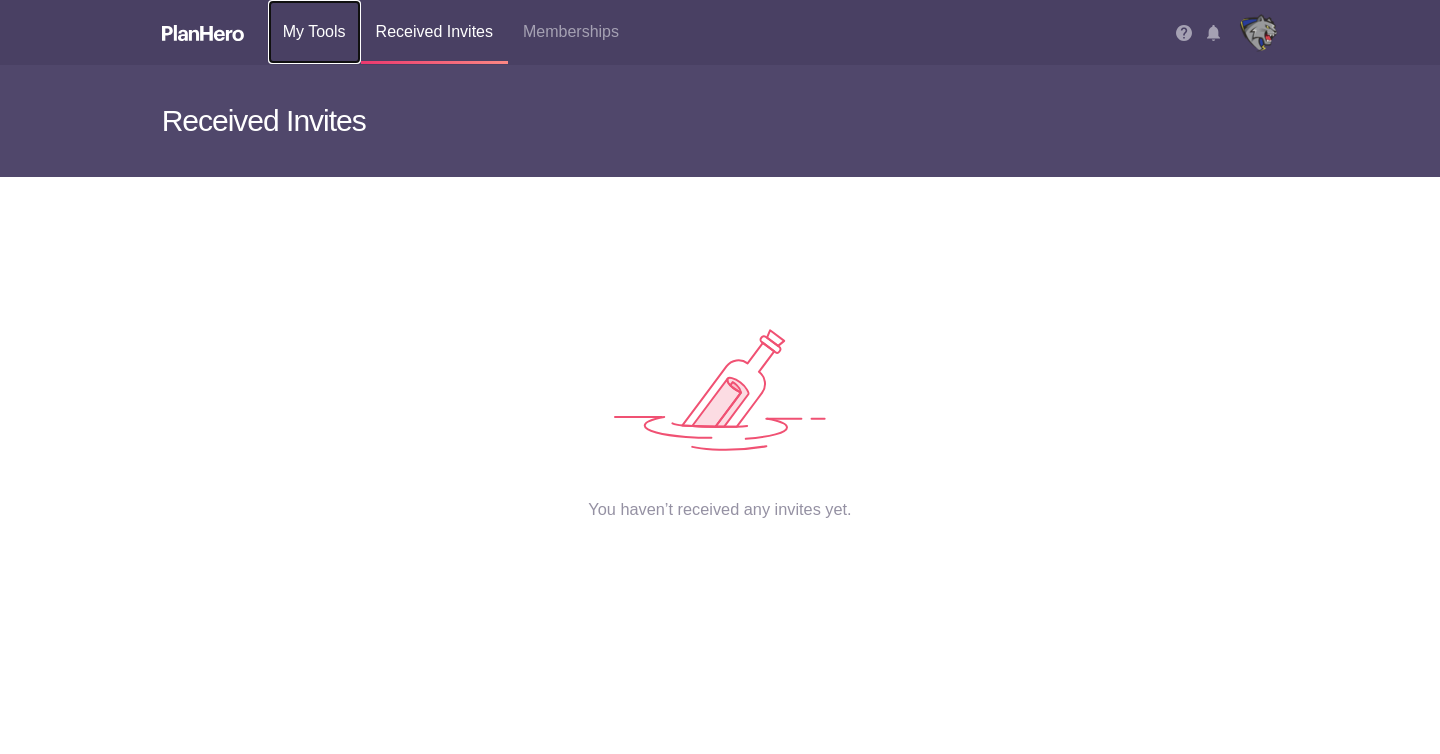 click on "My Tools" at bounding box center [314, 32] 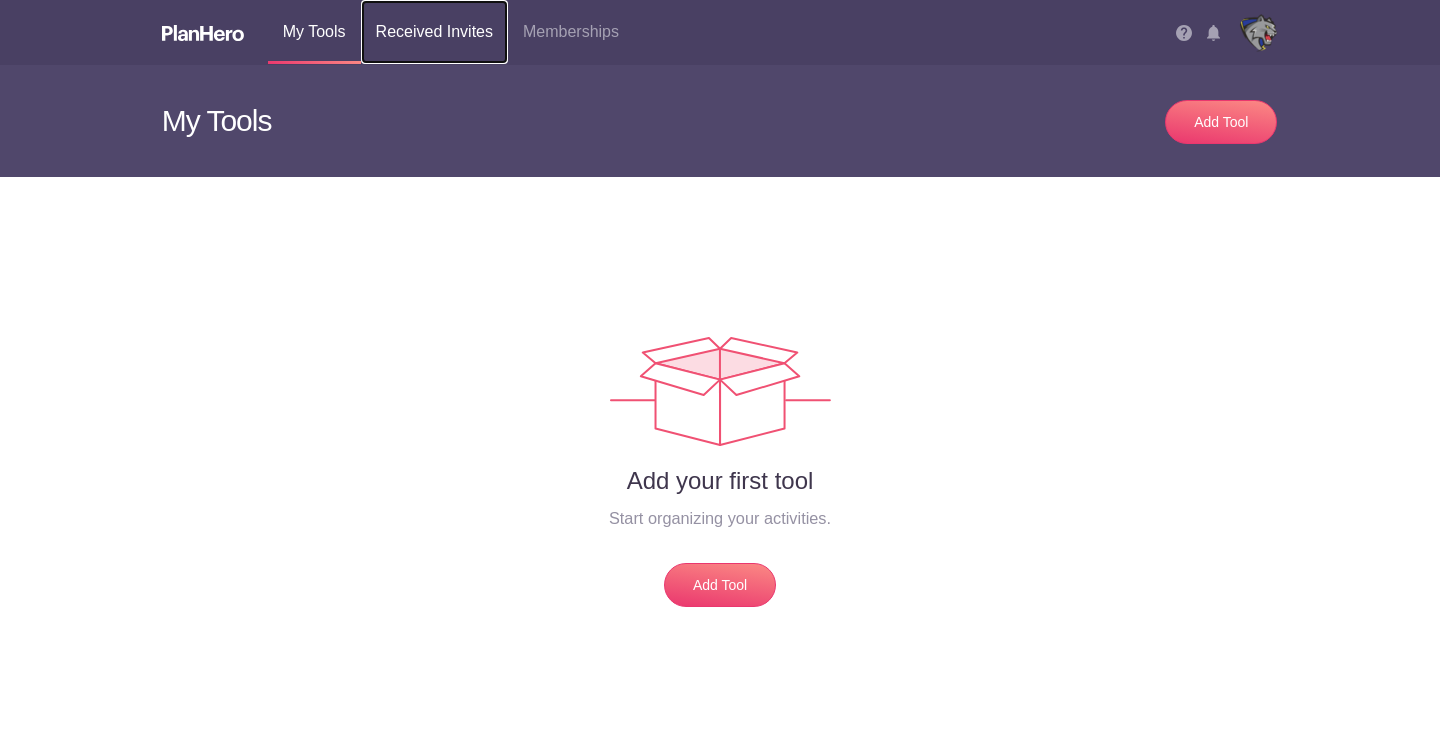 click on "Received Invites" at bounding box center [434, 32] 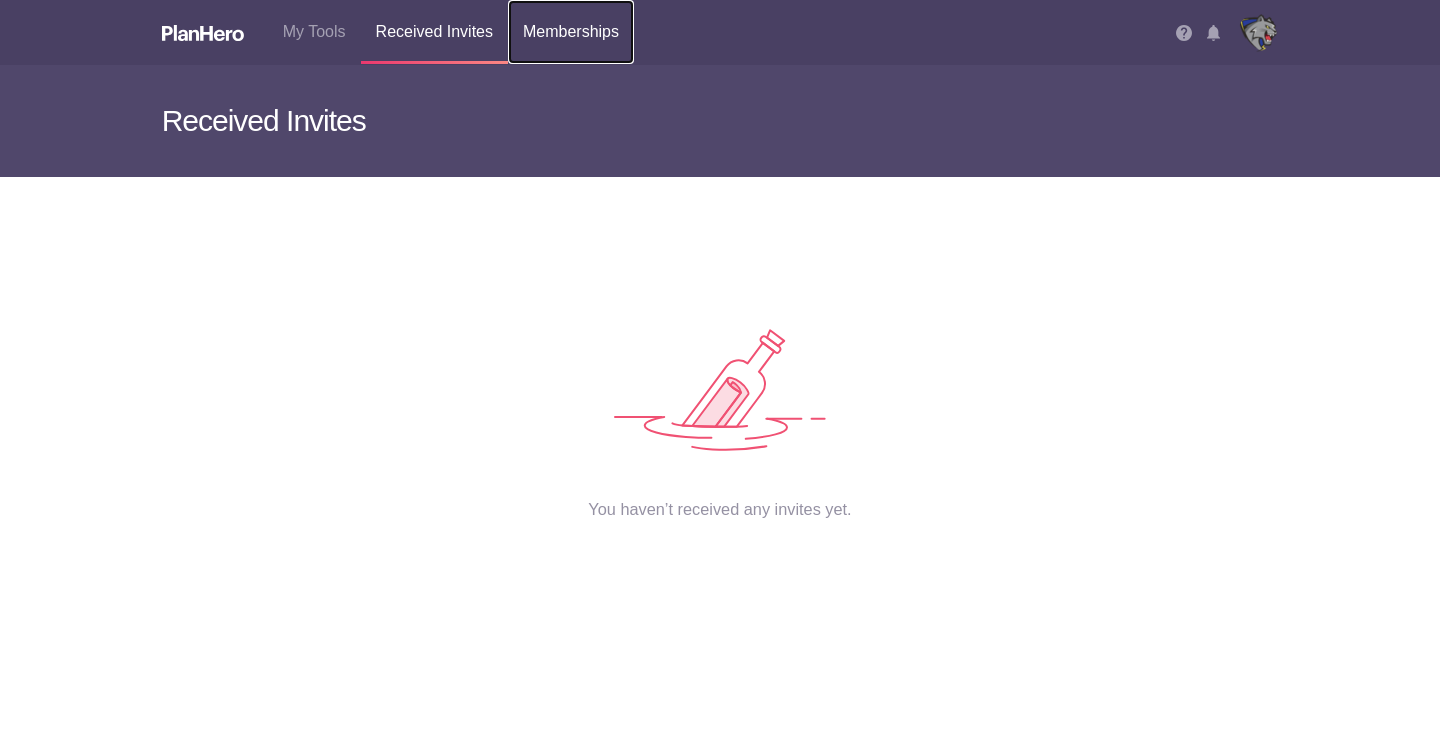 click on "Memberships" at bounding box center (571, 32) 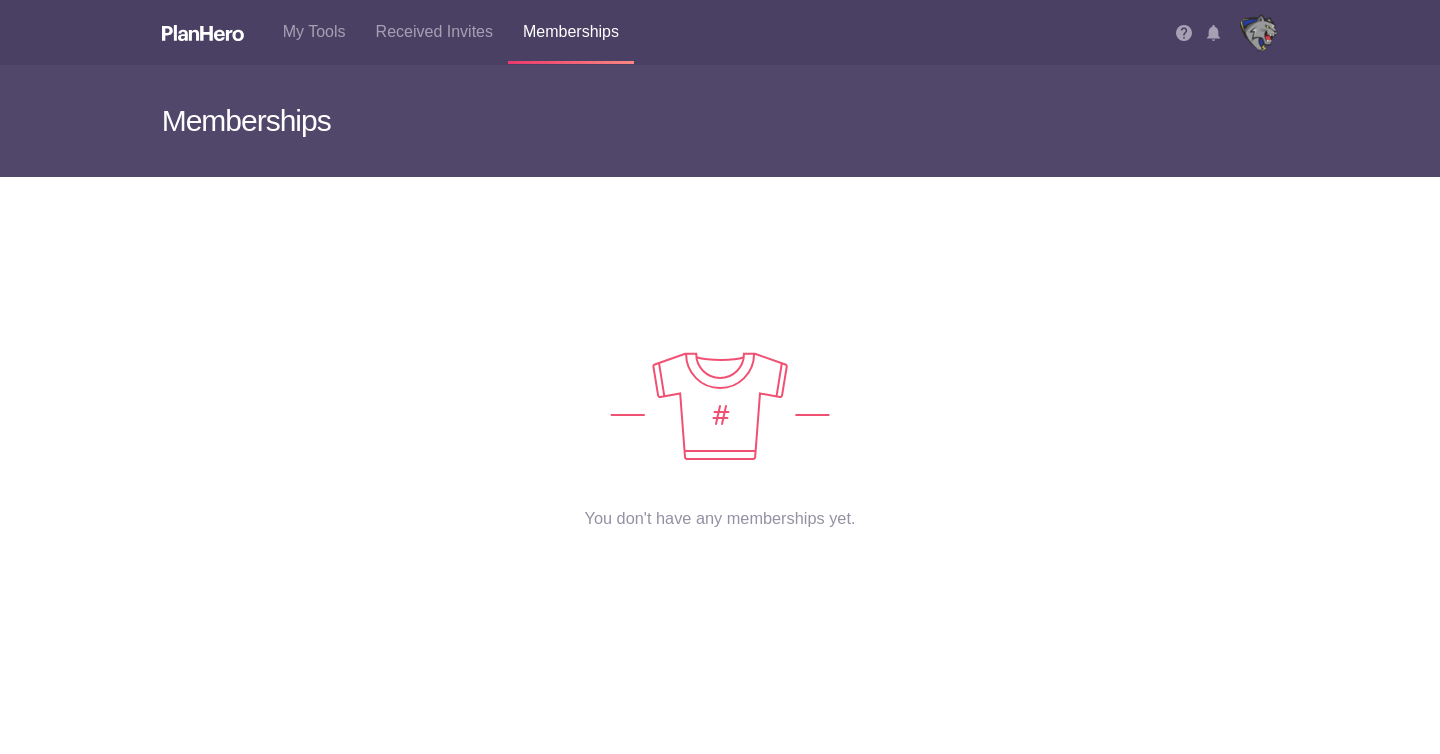 click at bounding box center (1191, 32) 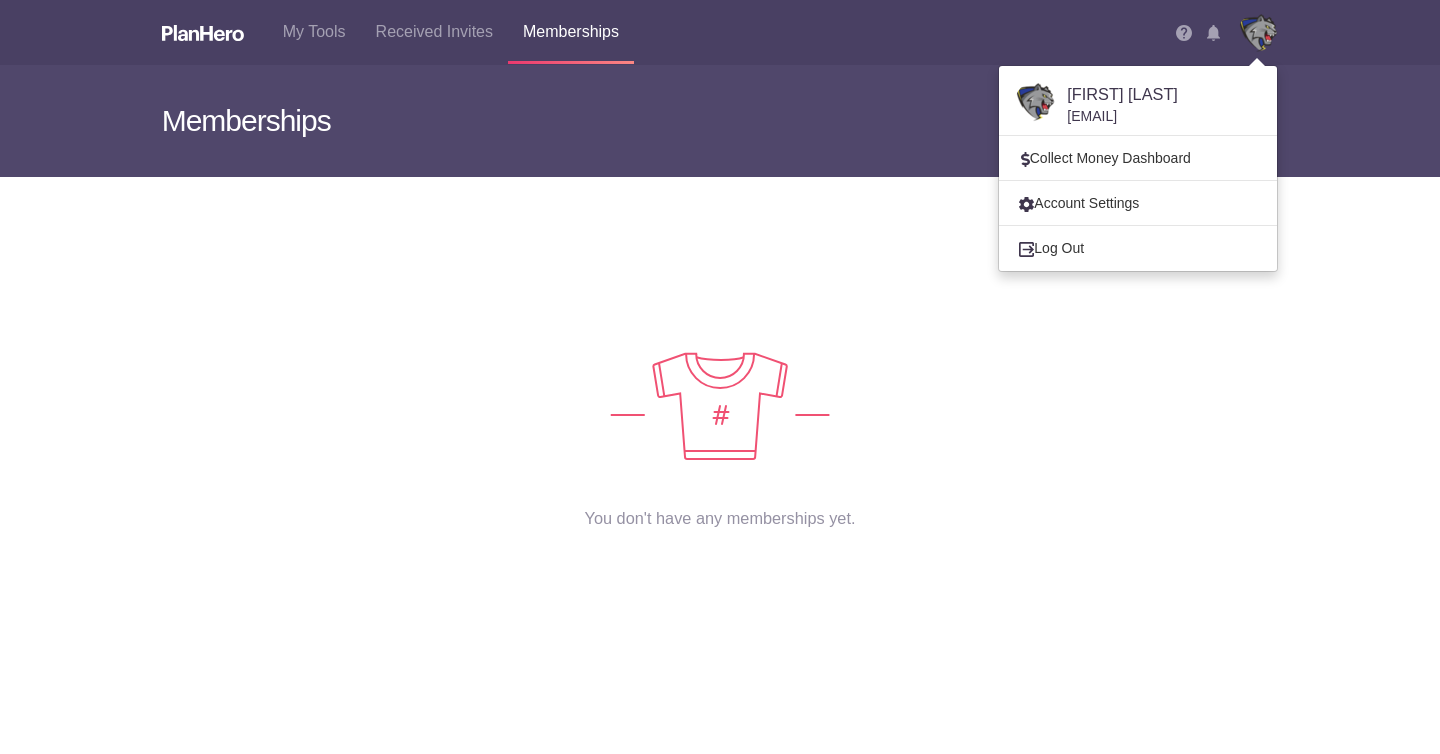 click on "Join Team
is inviting you to join
Just confirm that you'd like to join, and then you can visit the
page any time to check out details about the team, games, practices, and events.
You'll receive reminders via email (and via text too if you like), so you'll never miss a minute of action or forget what you volunteered to do.
Here's to a great season!
Join Team
Decline & Remove" at bounding box center (720, 224) 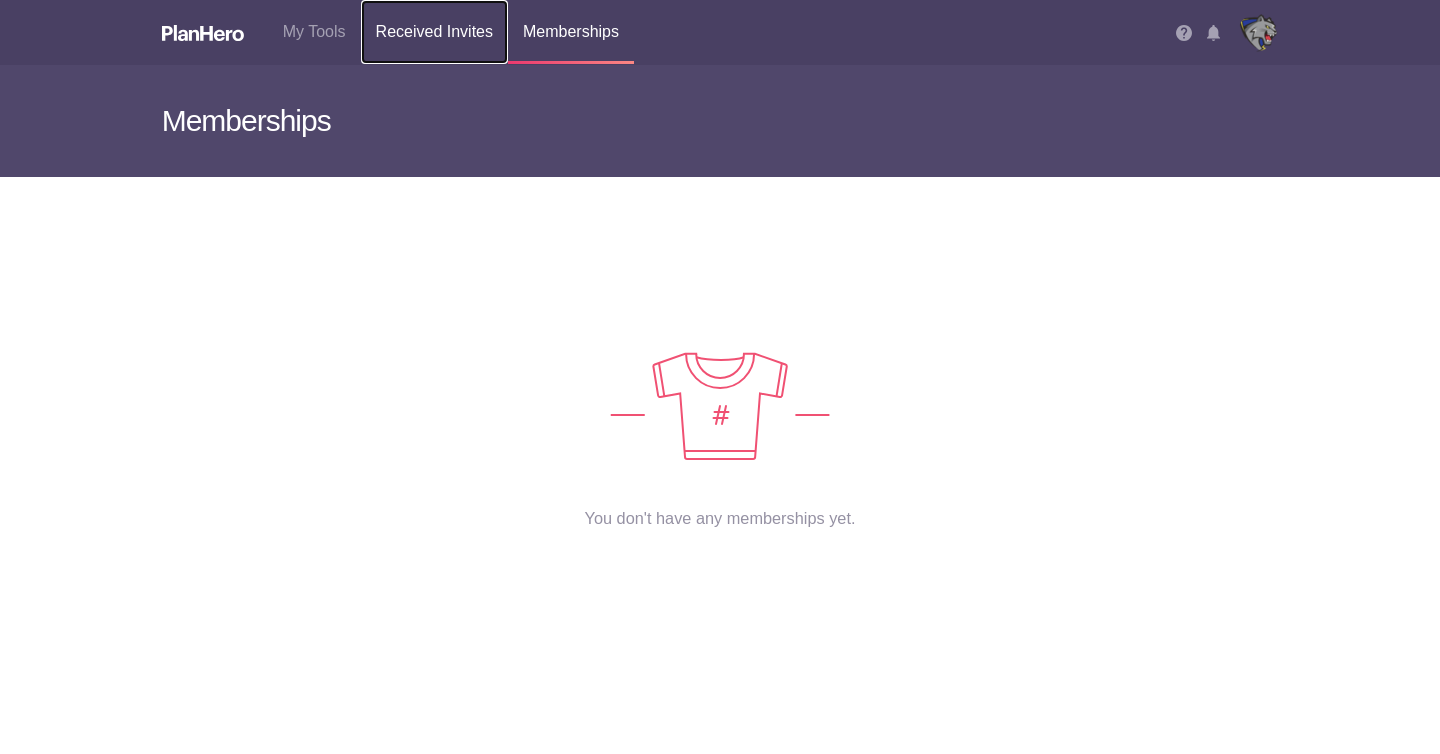 click on "Received Invites" at bounding box center [434, 32] 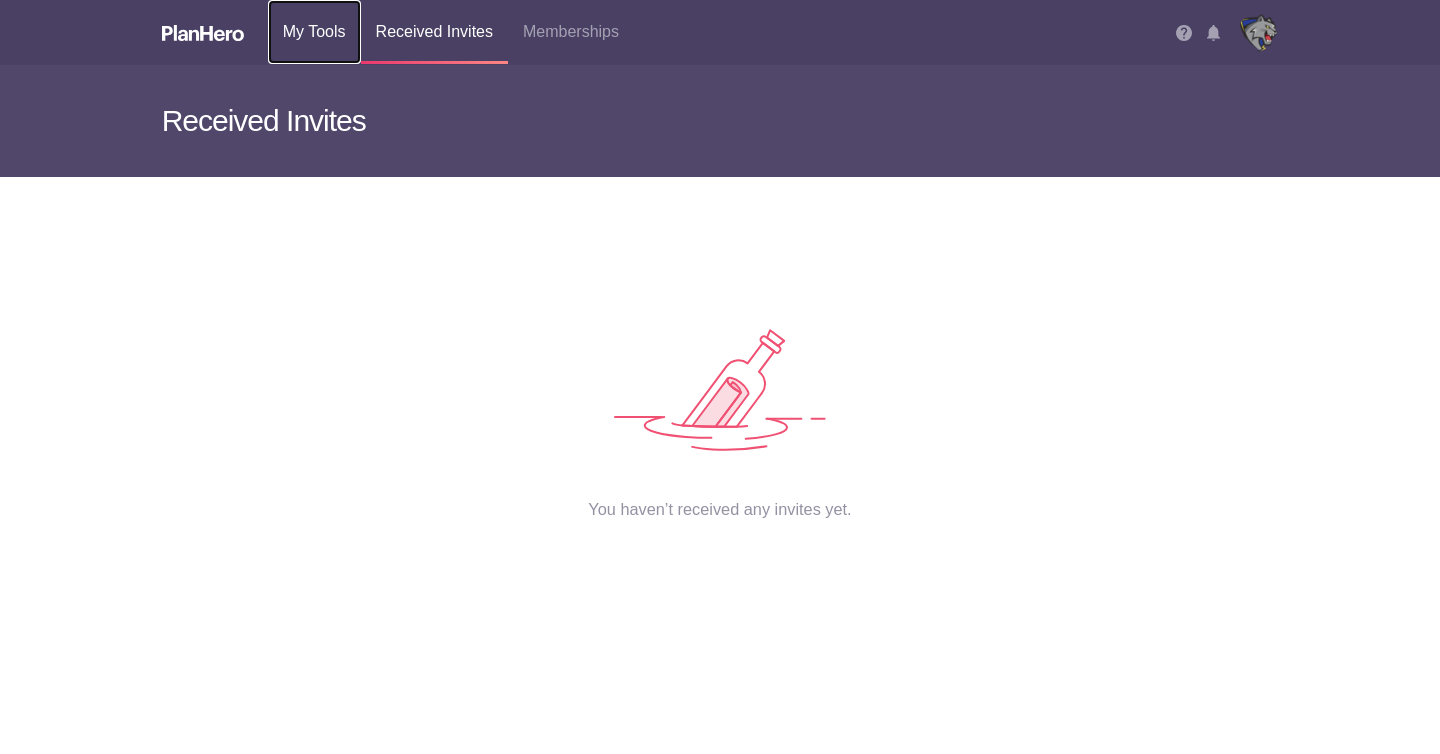 click on "My Tools" at bounding box center [314, 32] 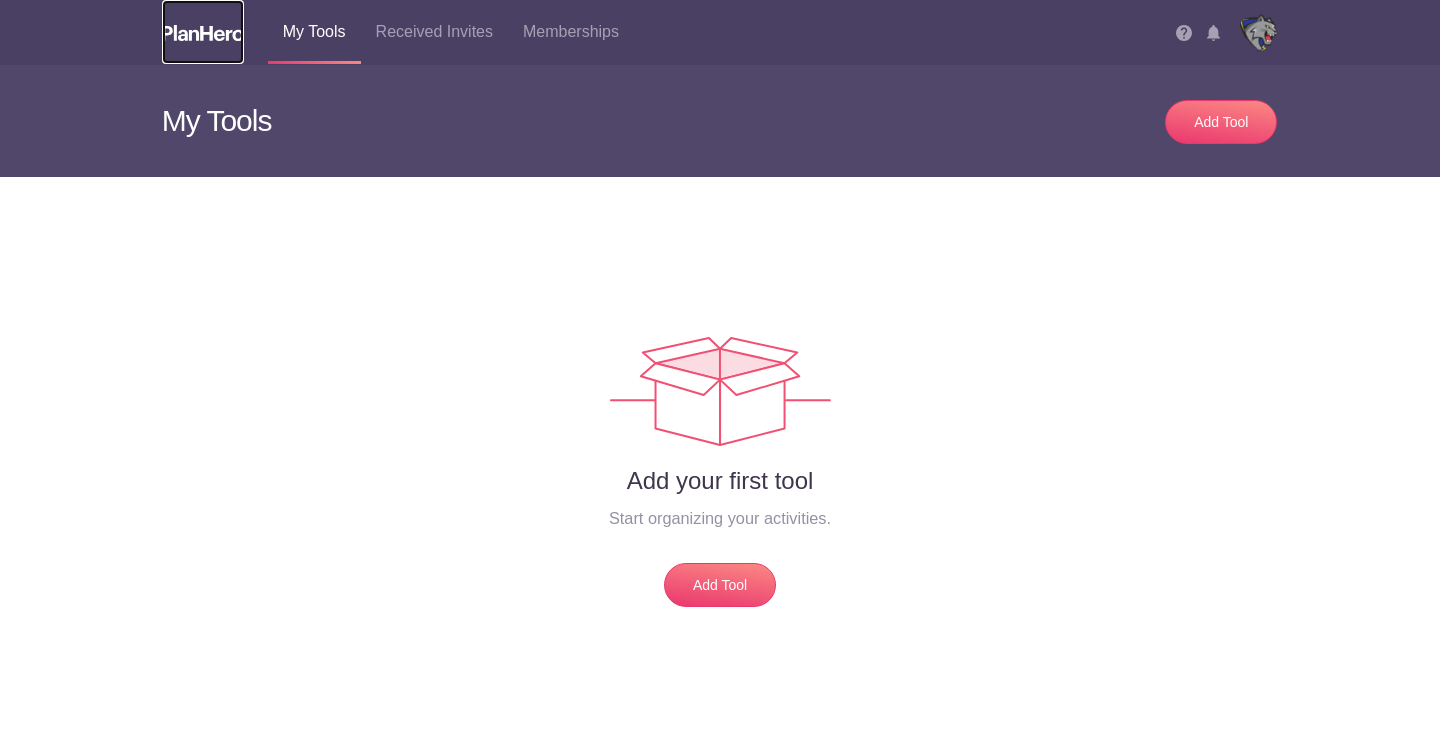 click at bounding box center (203, 33) 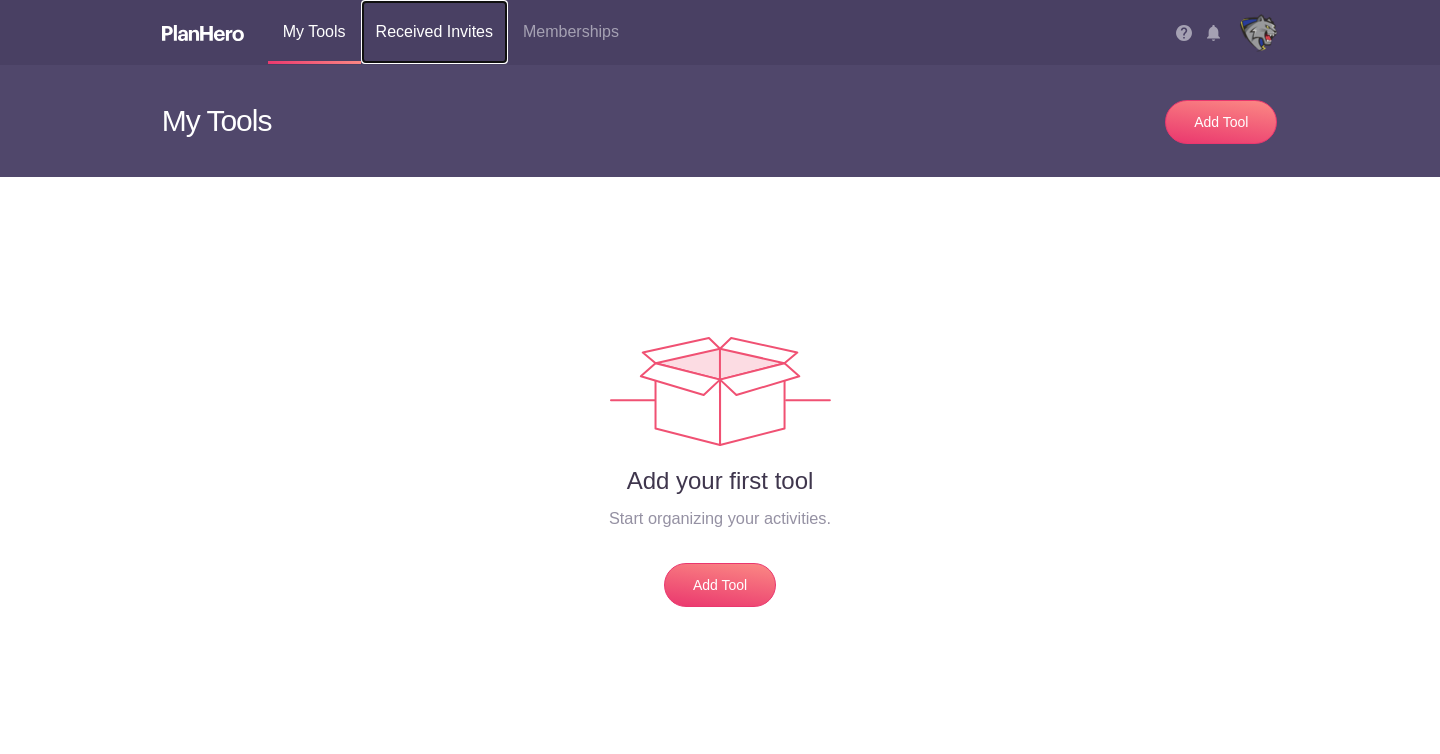click on "Received Invites" at bounding box center (434, 32) 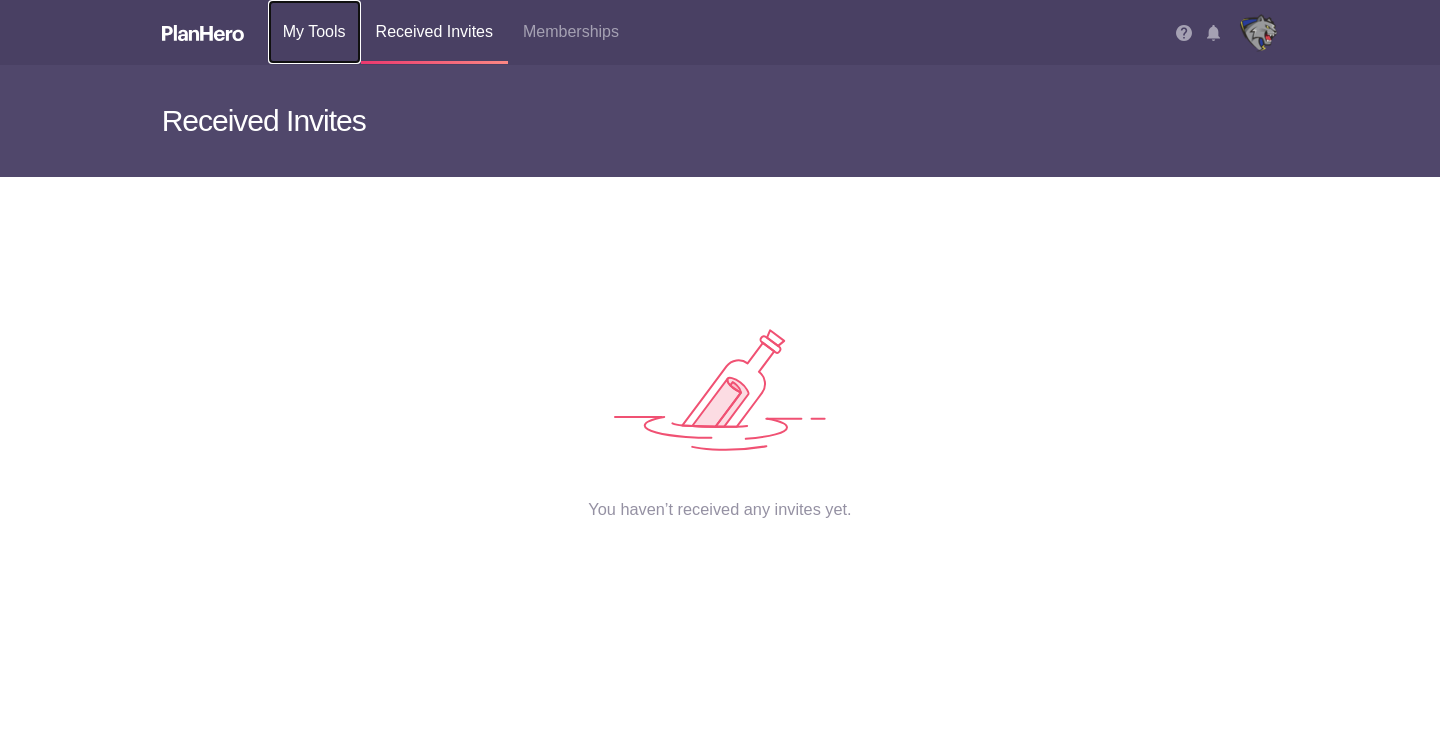 click on "My Tools" at bounding box center (314, 32) 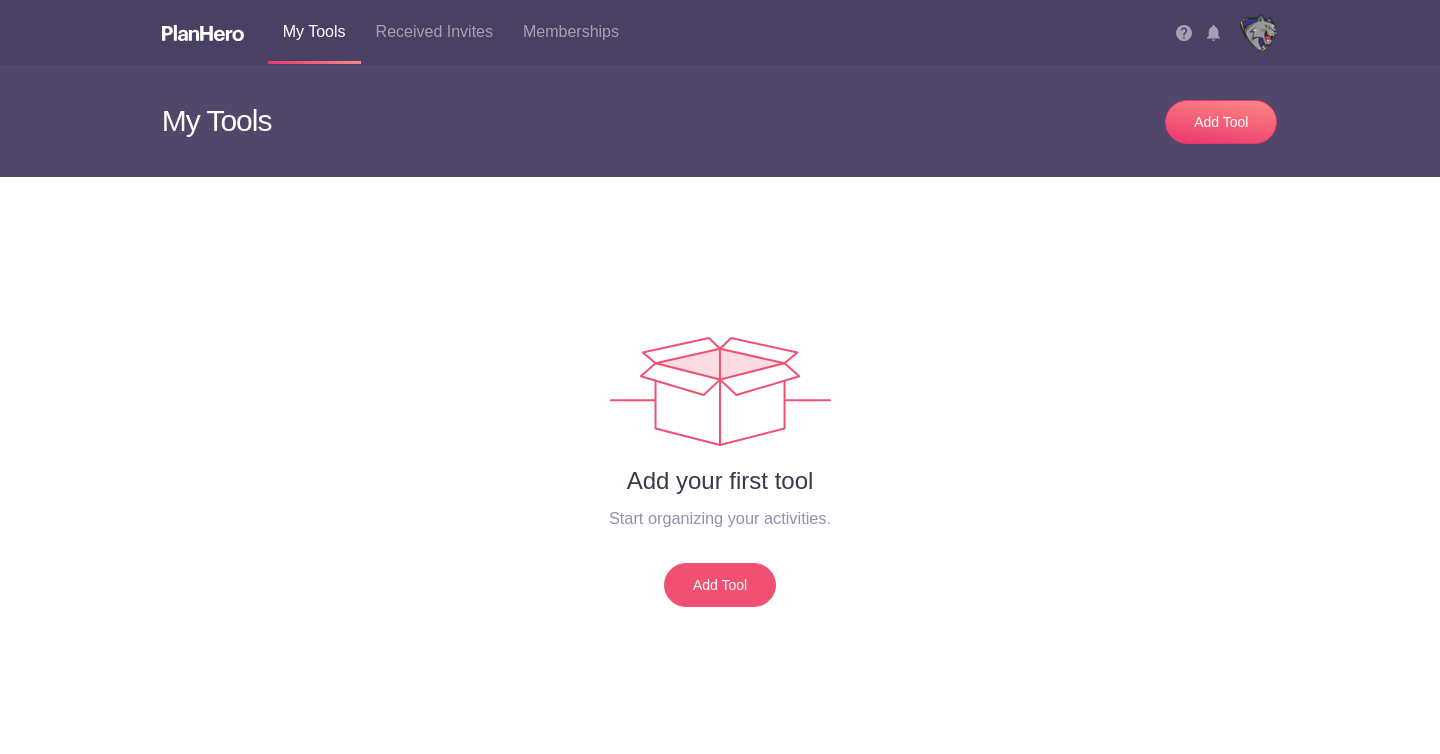 click on "Add Tool" at bounding box center (720, 585) 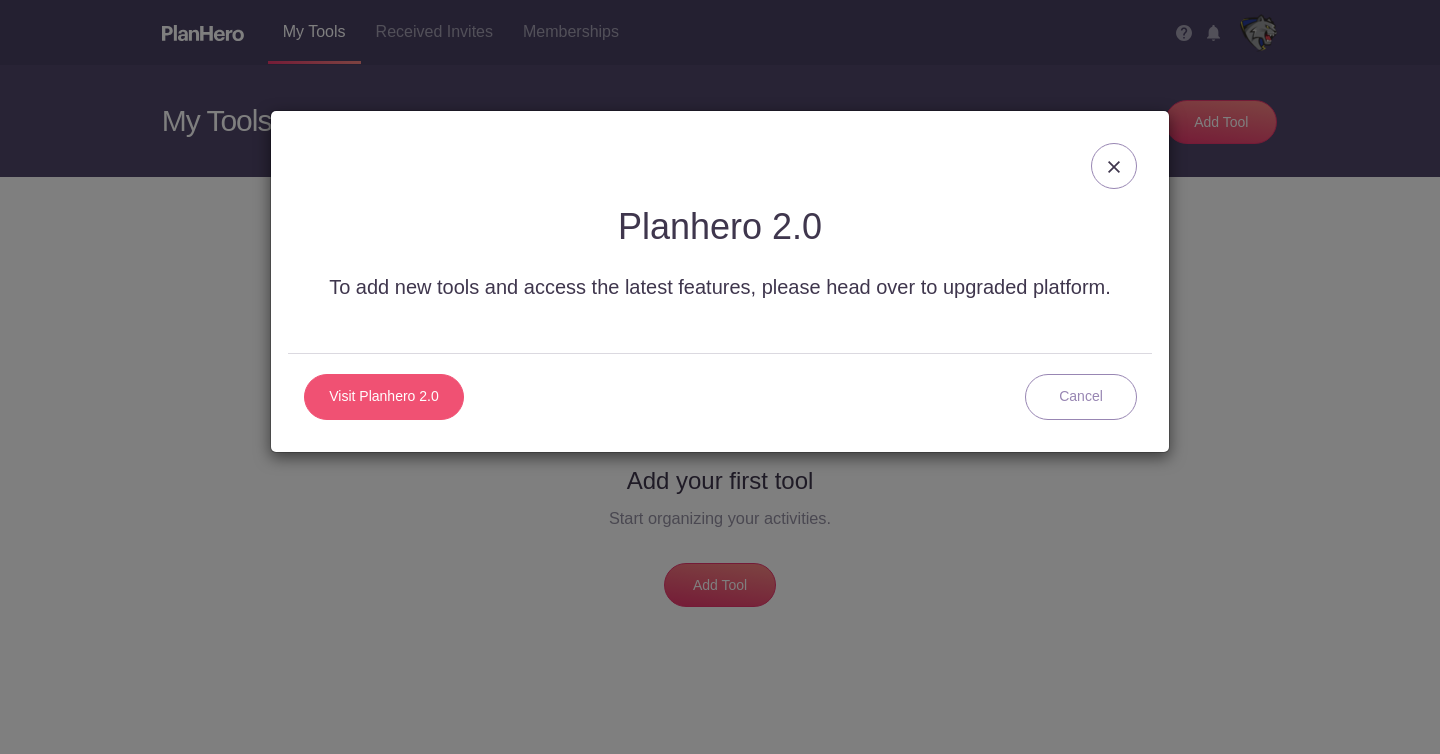 click on "Visit Planhero 2.0" at bounding box center [384, 397] 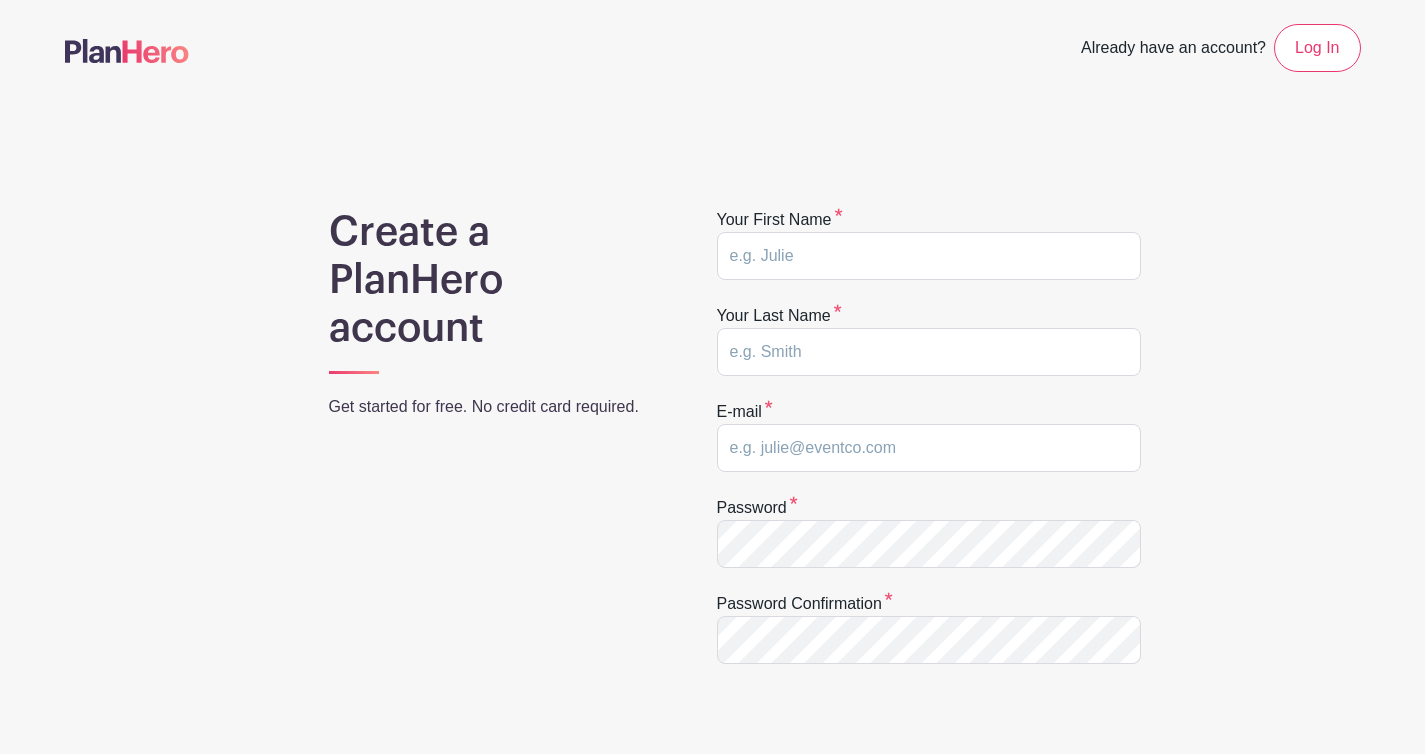 scroll, scrollTop: 0, scrollLeft: 0, axis: both 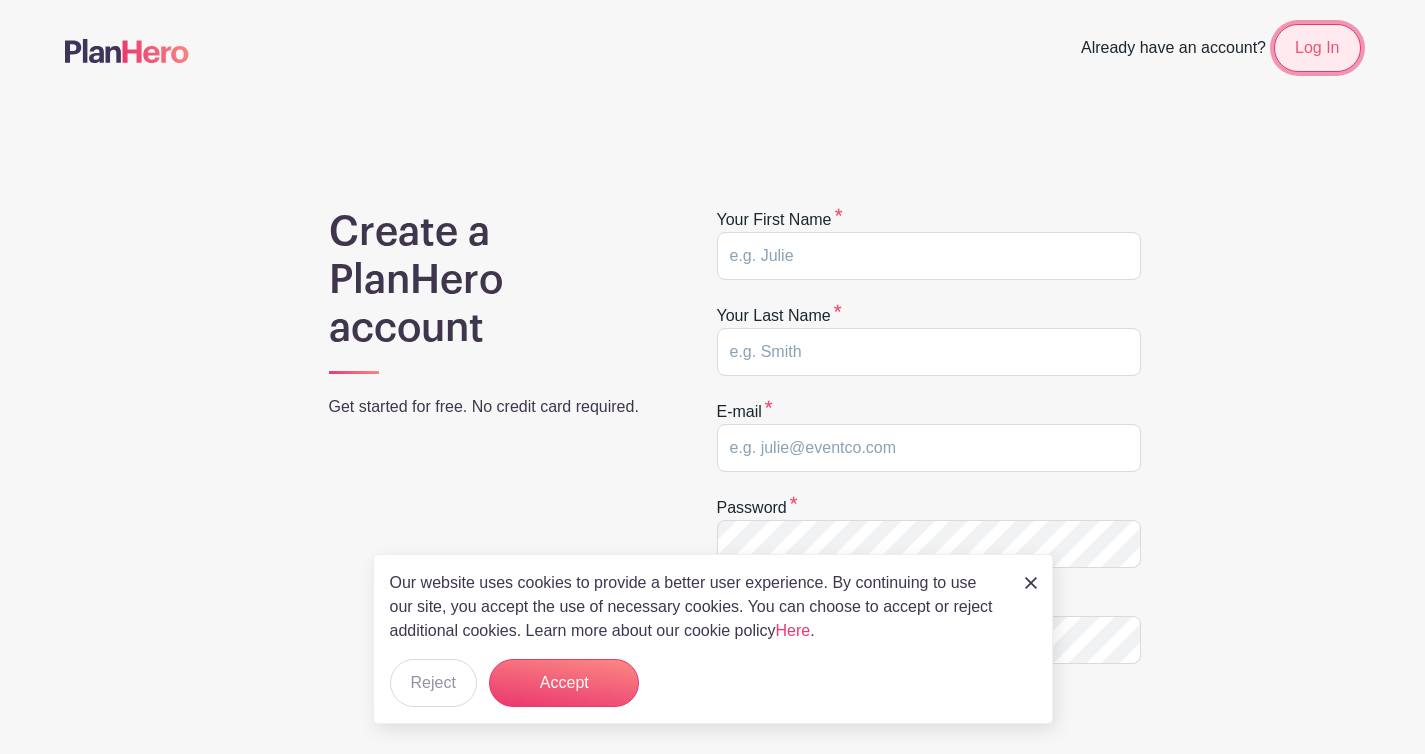 click on "Log In" at bounding box center [1317, 48] 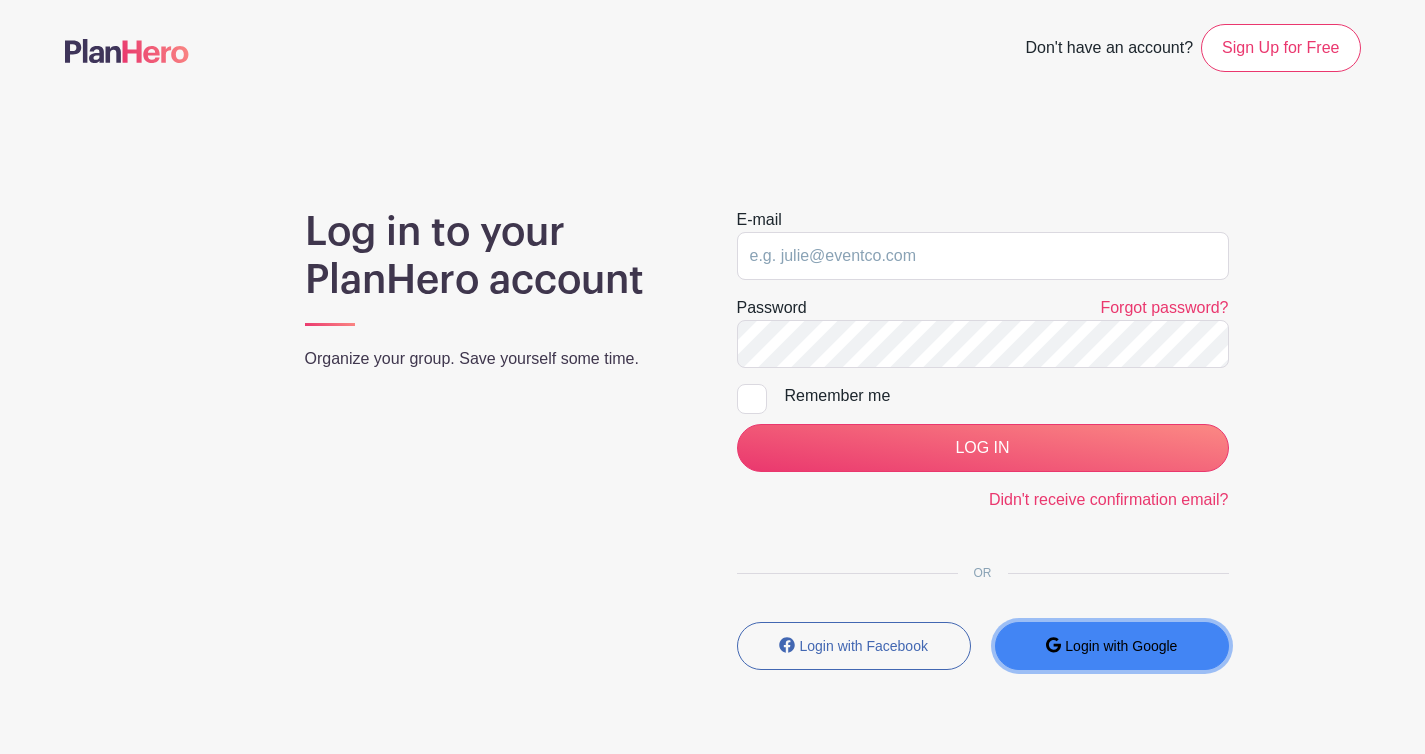click on "Login with Google" at bounding box center [1121, 646] 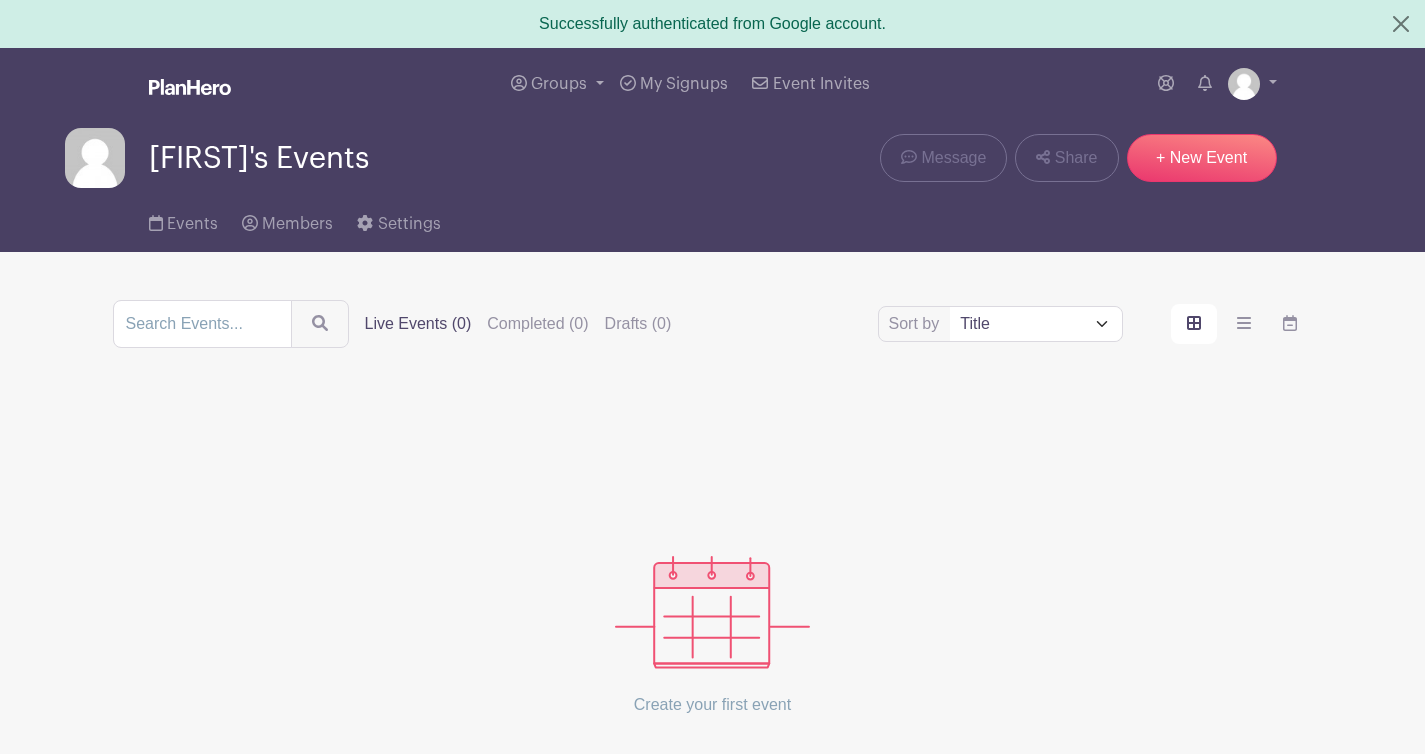 scroll, scrollTop: 0, scrollLeft: 0, axis: both 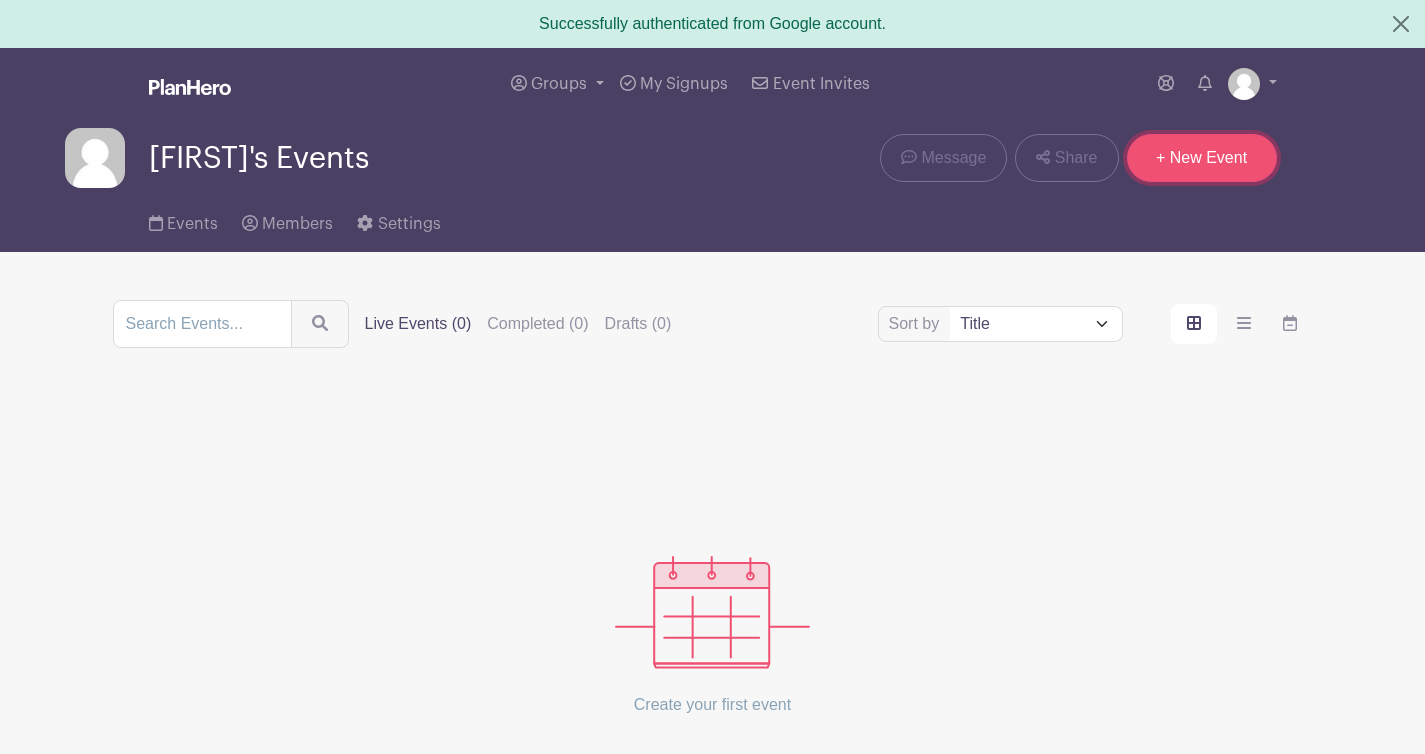 click on "+ New Event" at bounding box center (1202, 158) 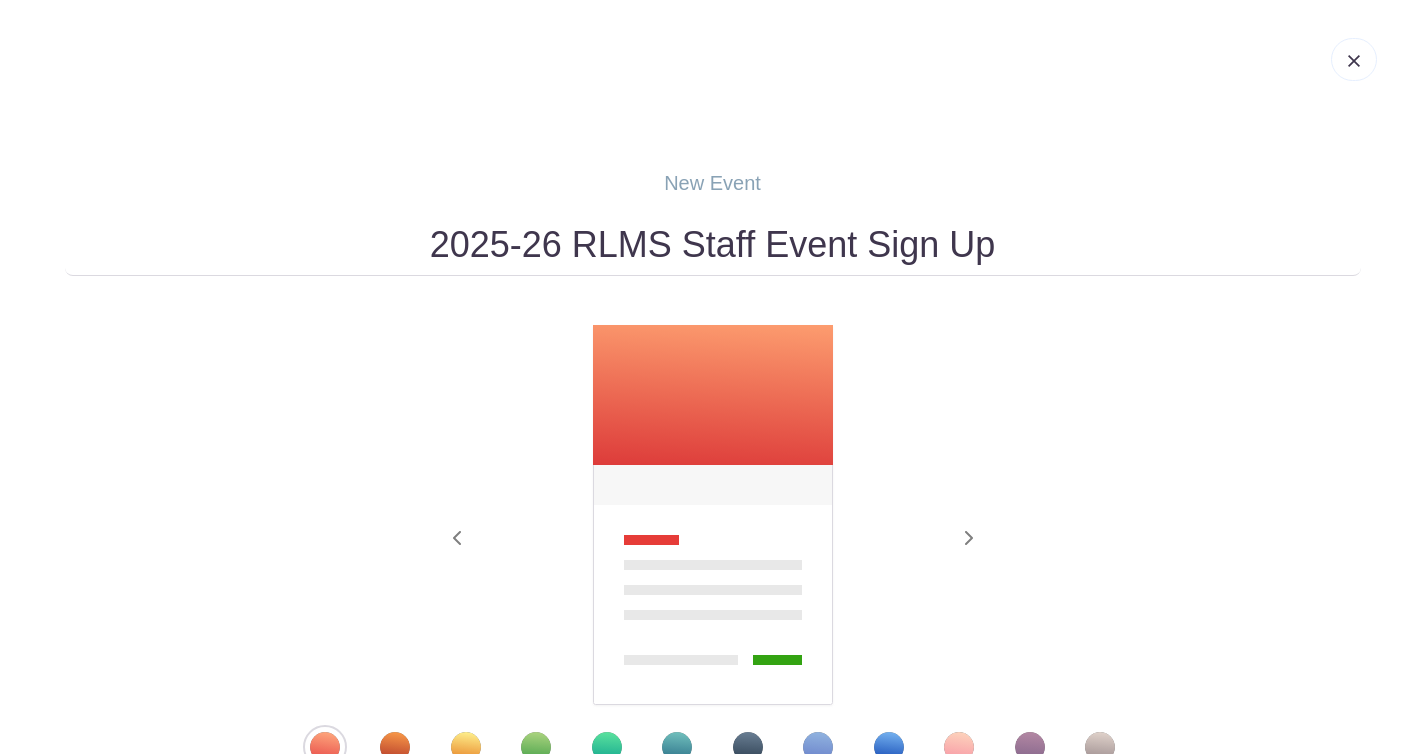 type on "2025-26 RLMS Staff Event Sign Up" 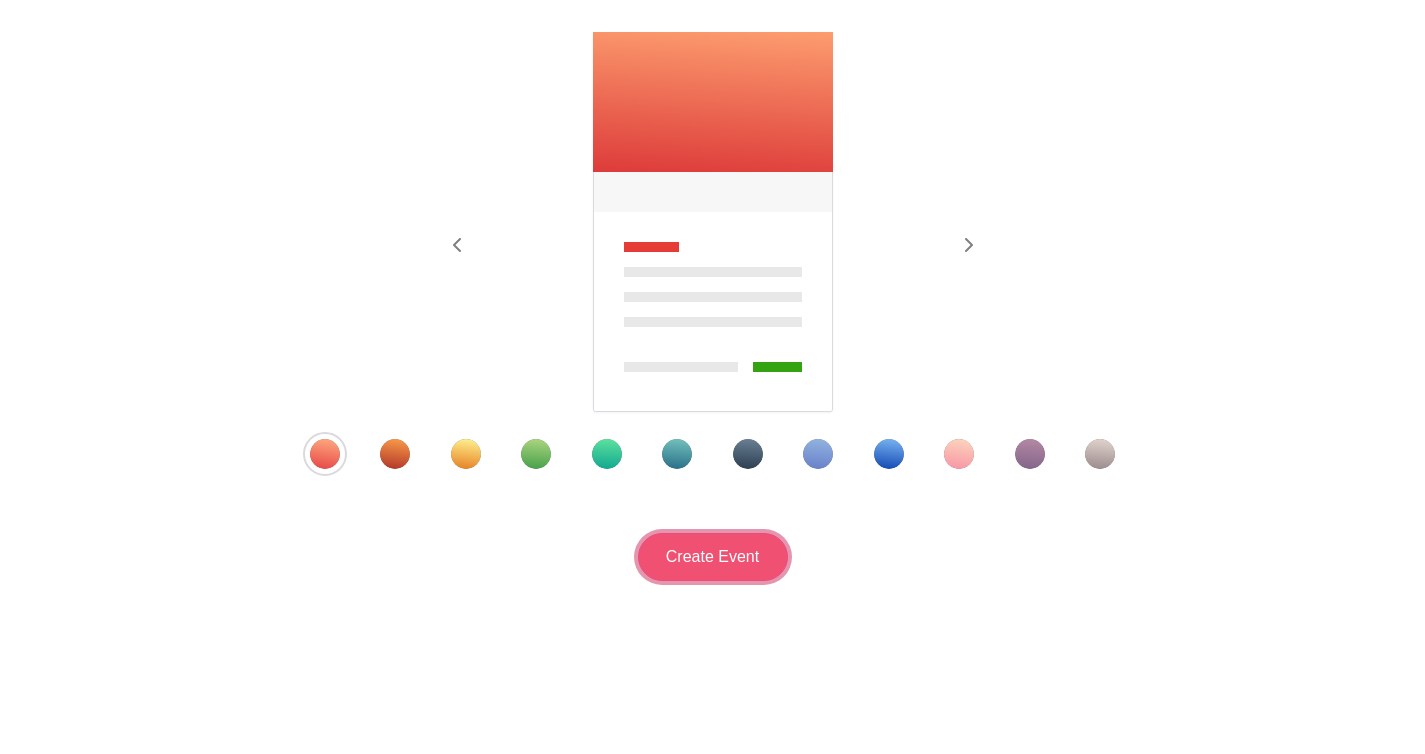click on "Create Event" at bounding box center (713, 557) 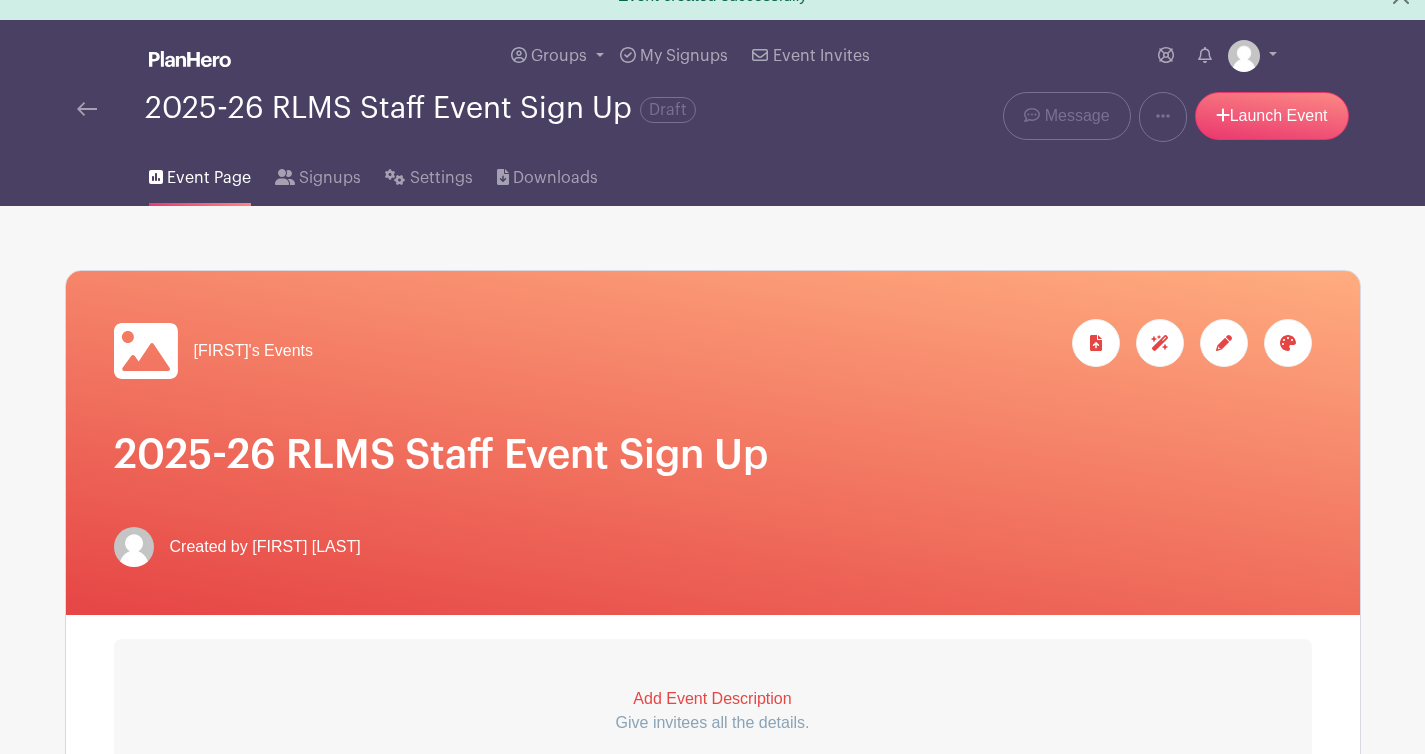 scroll, scrollTop: 0, scrollLeft: 0, axis: both 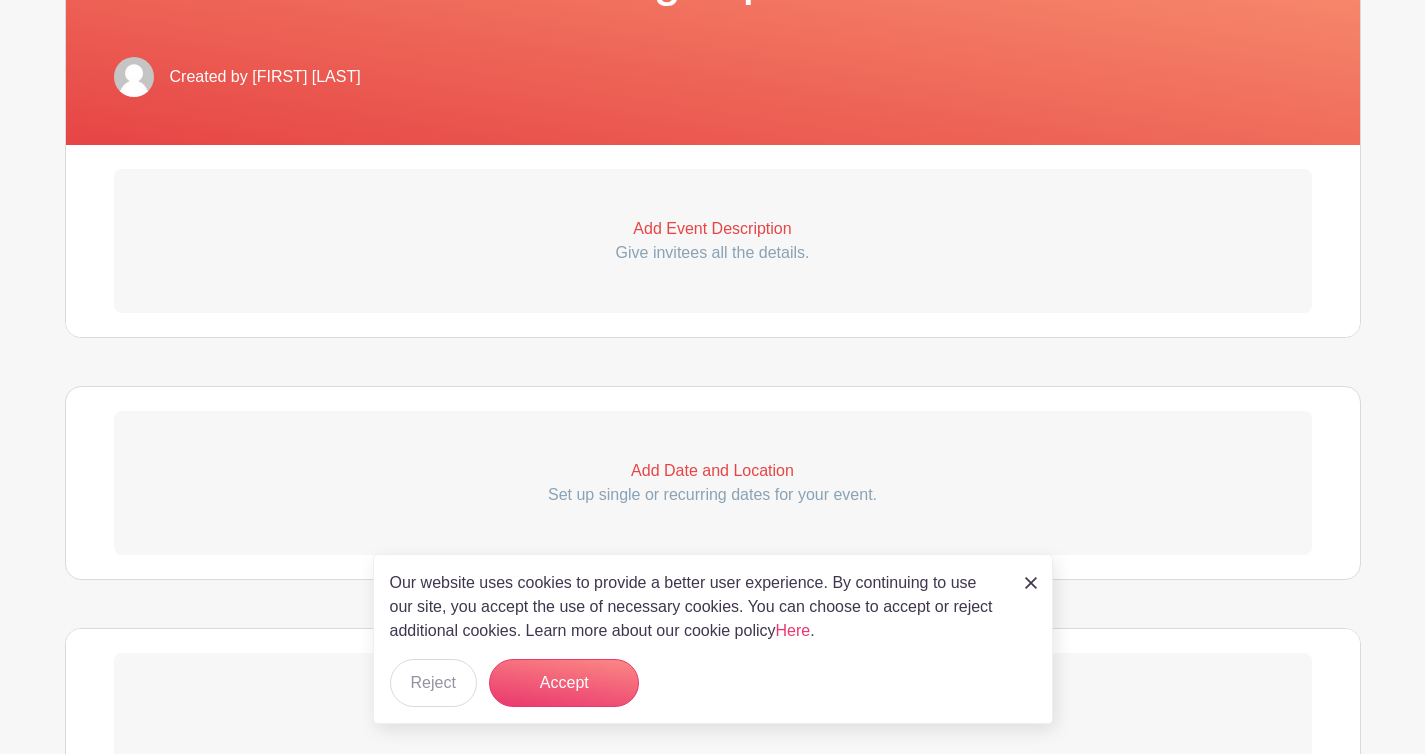 click at bounding box center (1031, 583) 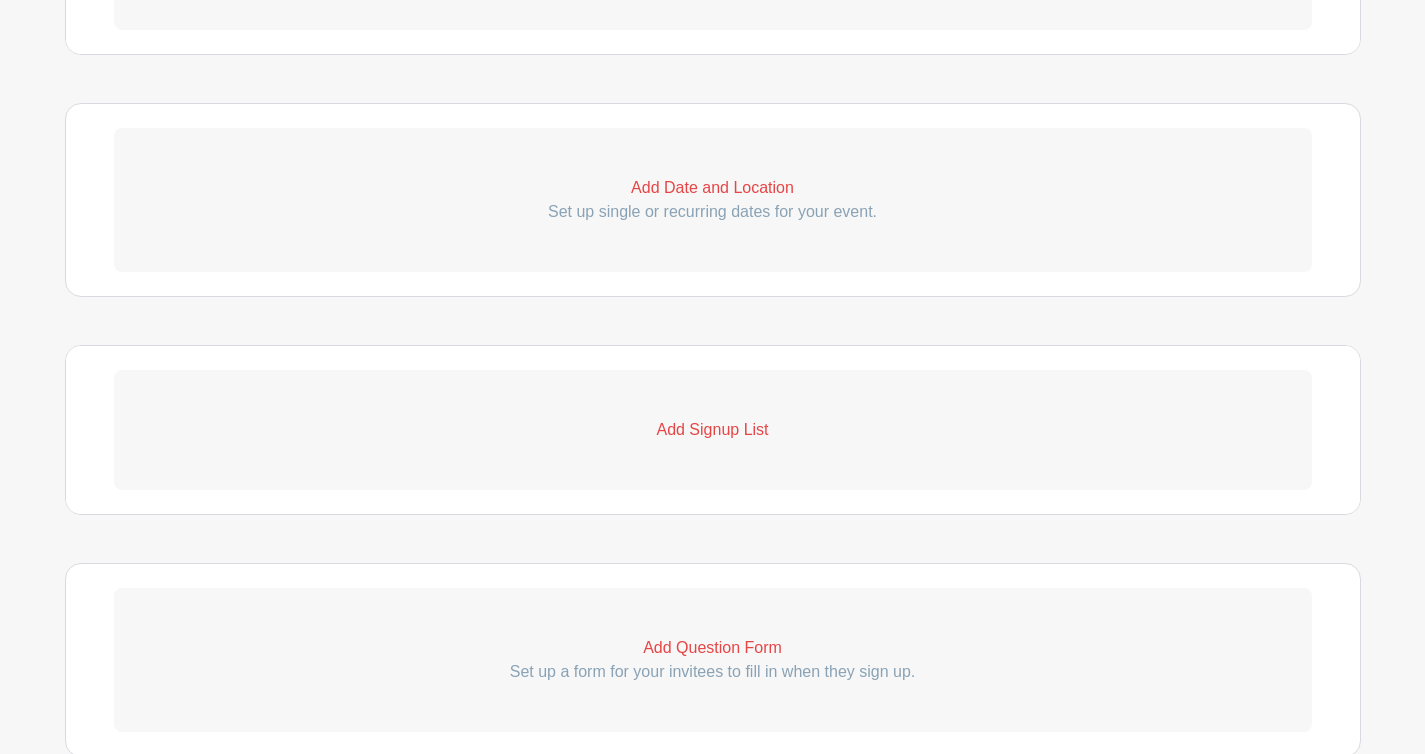 scroll, scrollTop: 806, scrollLeft: 0, axis: vertical 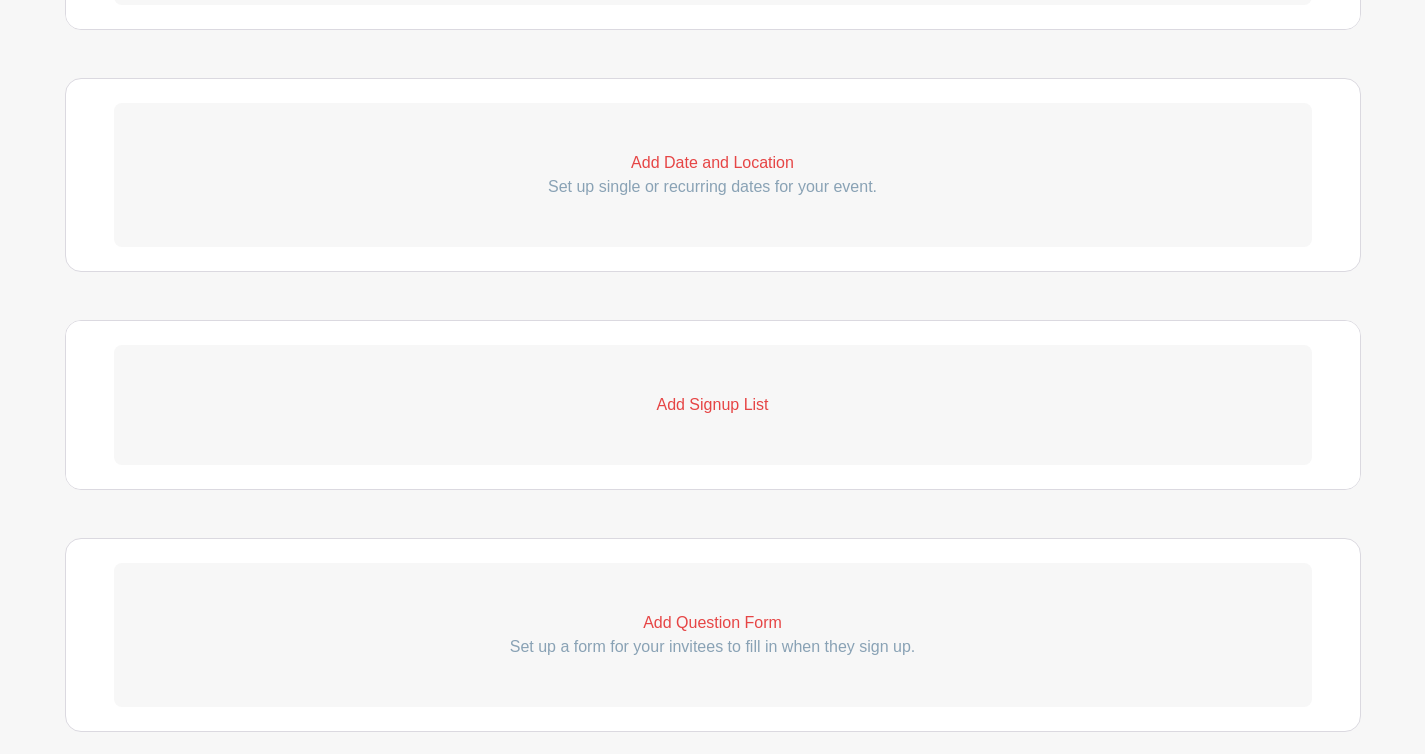 click on "Add Signup List" at bounding box center (713, 405) 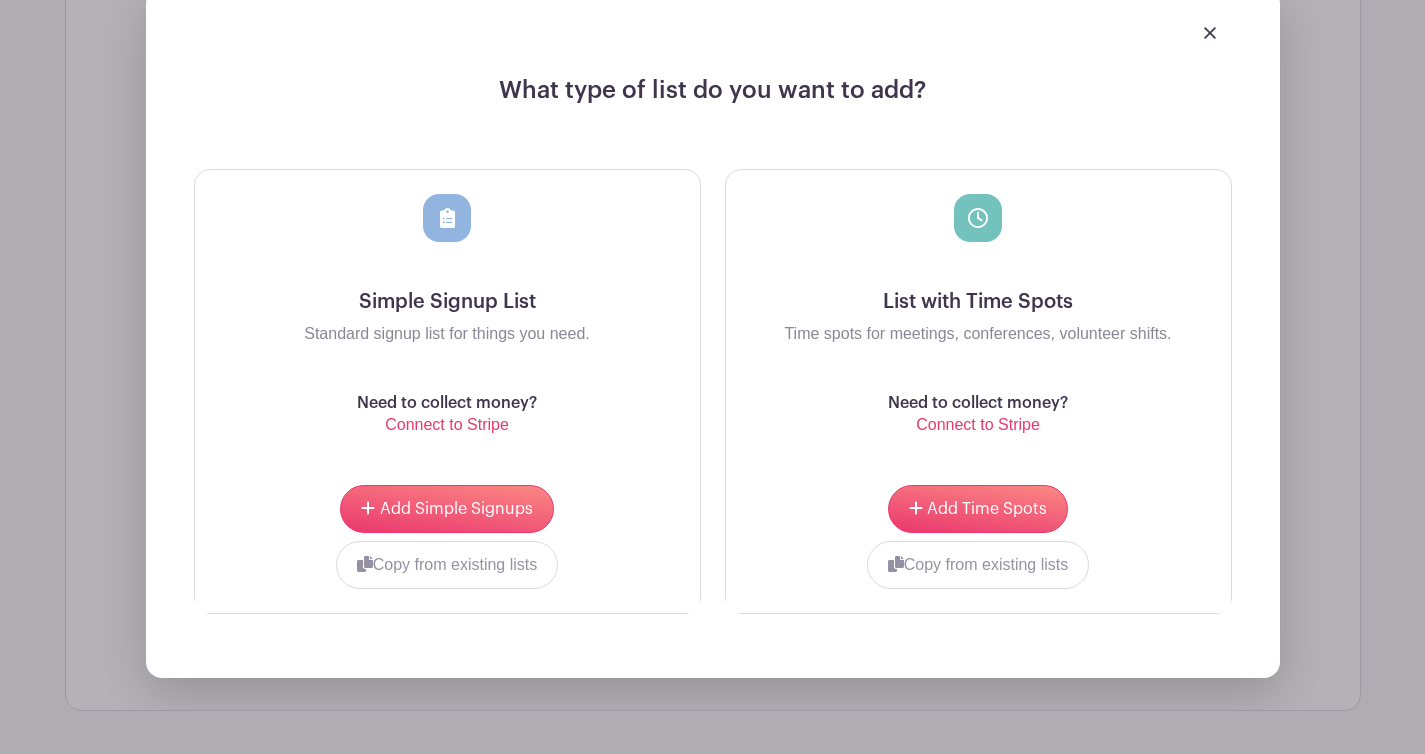 scroll, scrollTop: 1223, scrollLeft: 0, axis: vertical 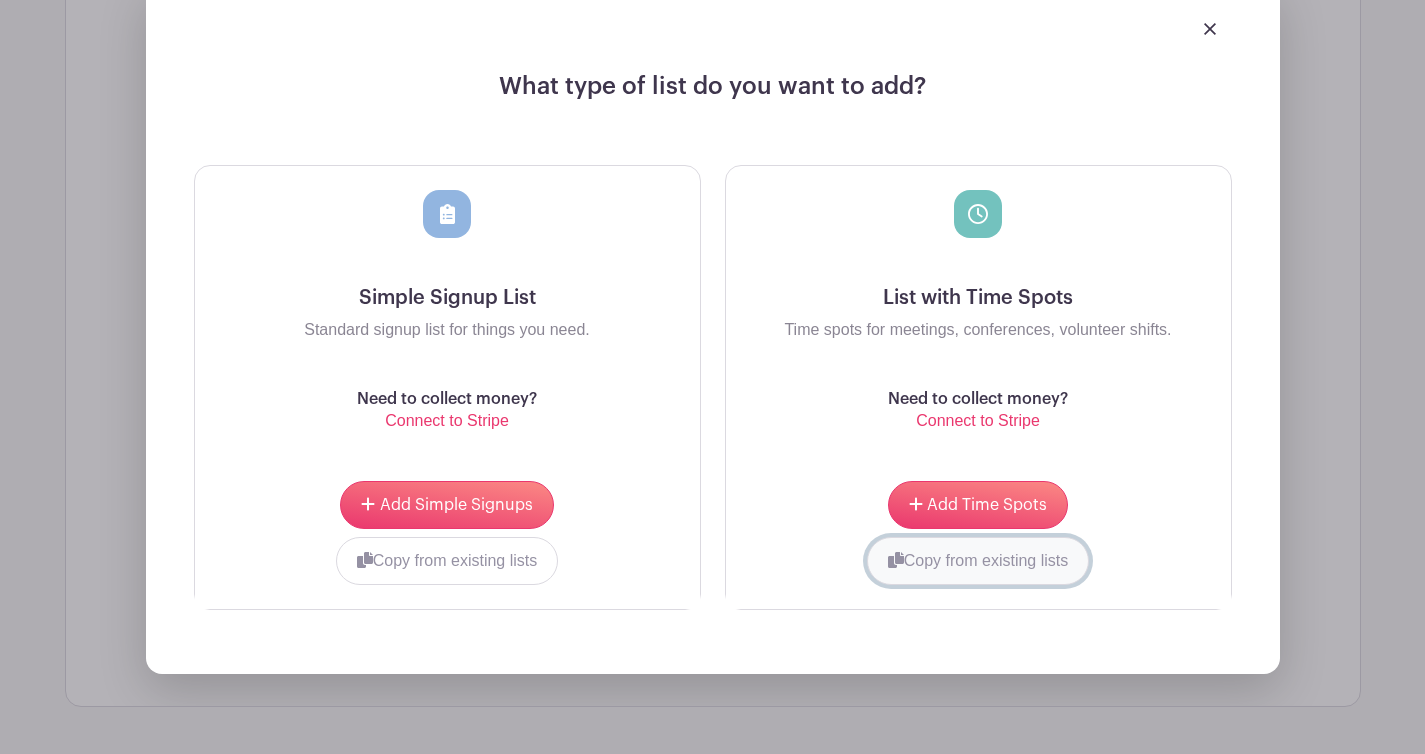 click on "Copy from existing lists" at bounding box center (978, 561) 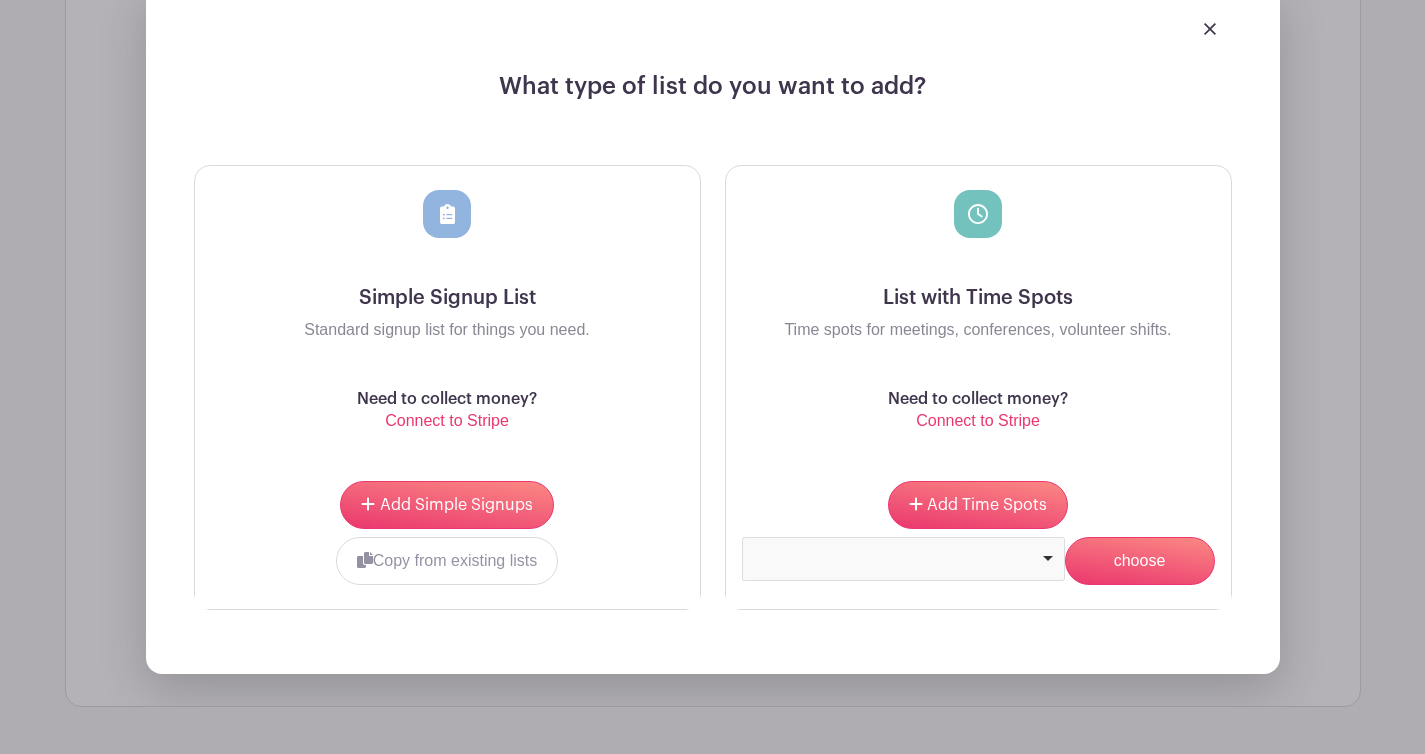 click at bounding box center (903, 559) 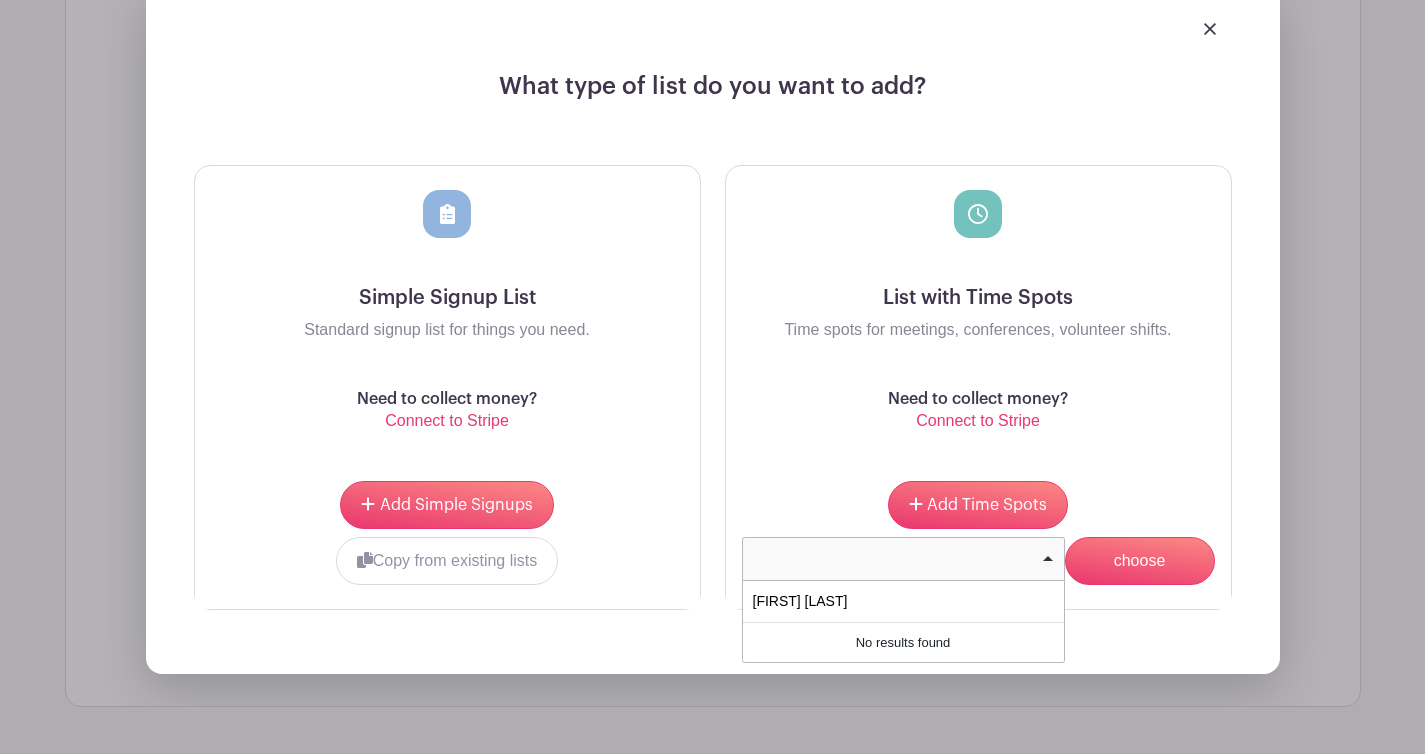 type on "r" 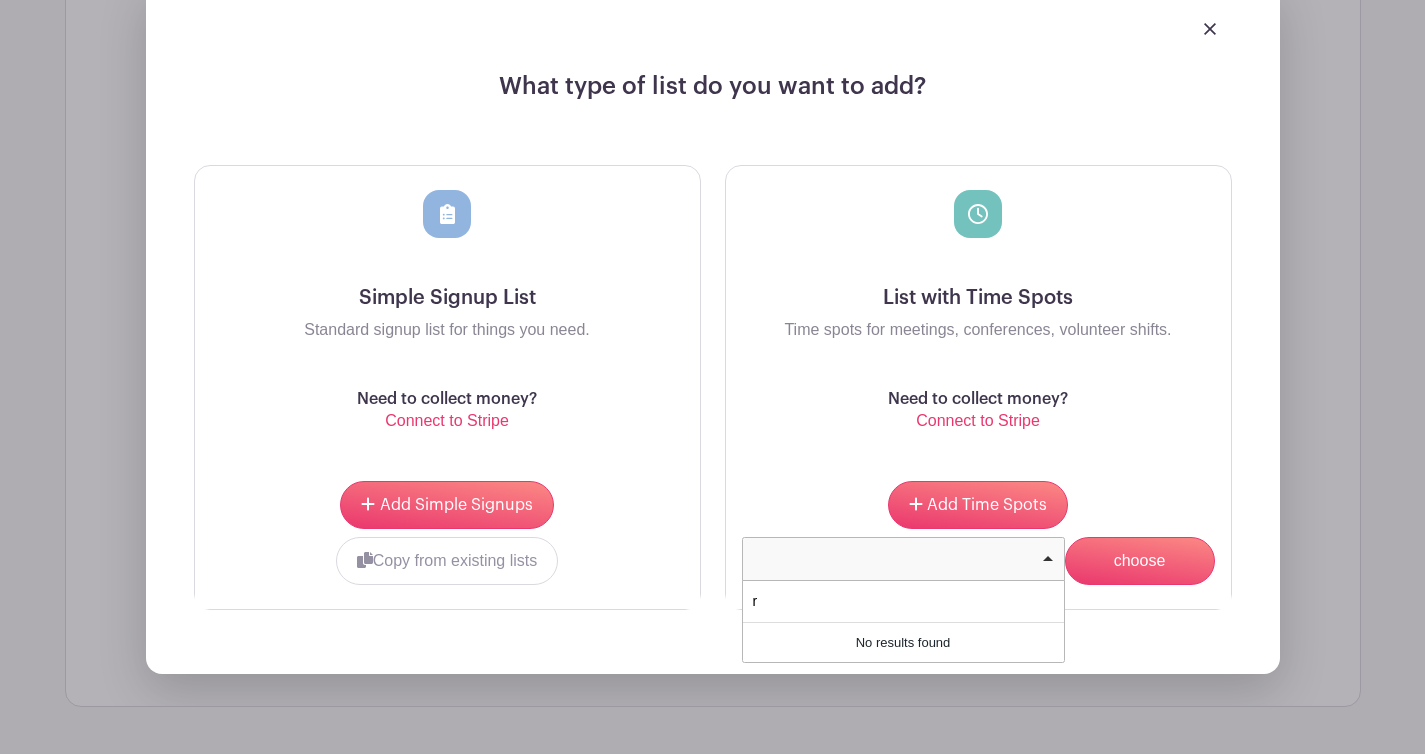 type 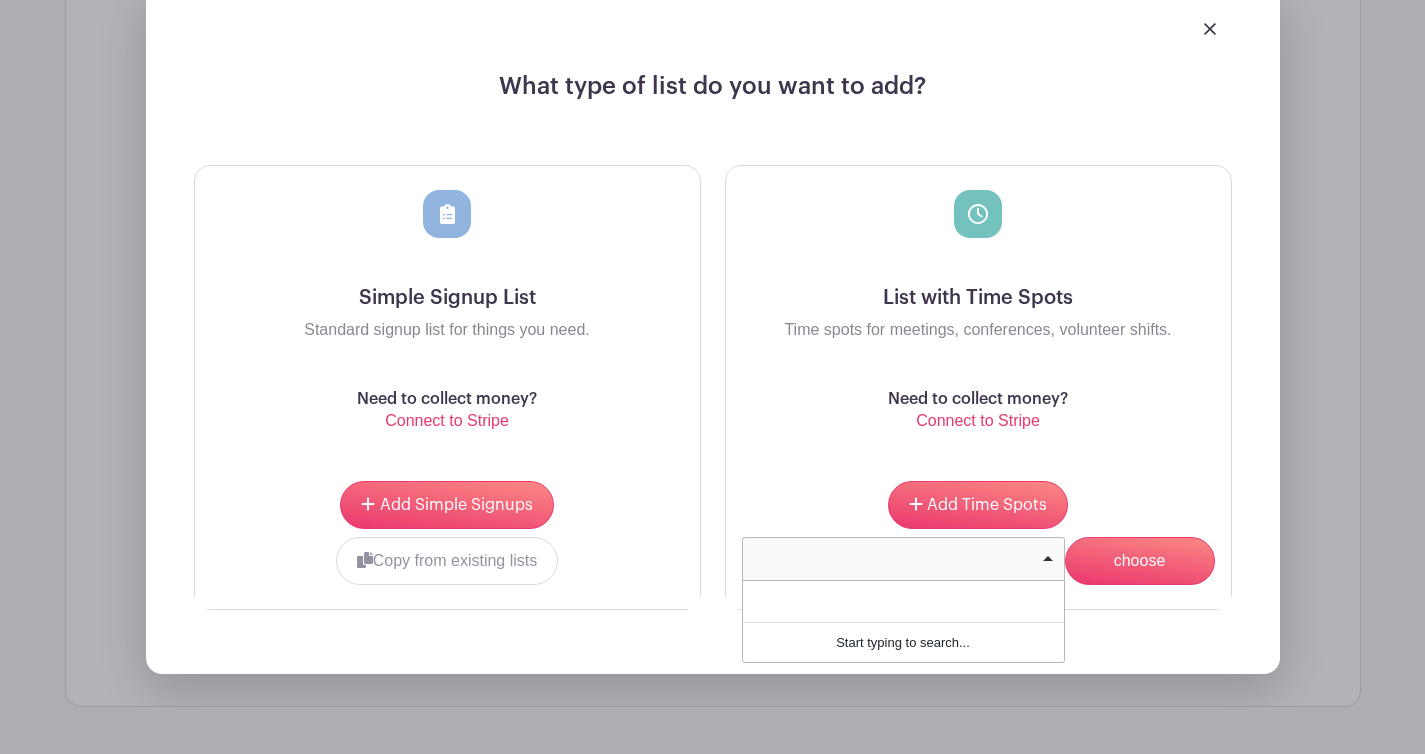 click at bounding box center (713, 28) 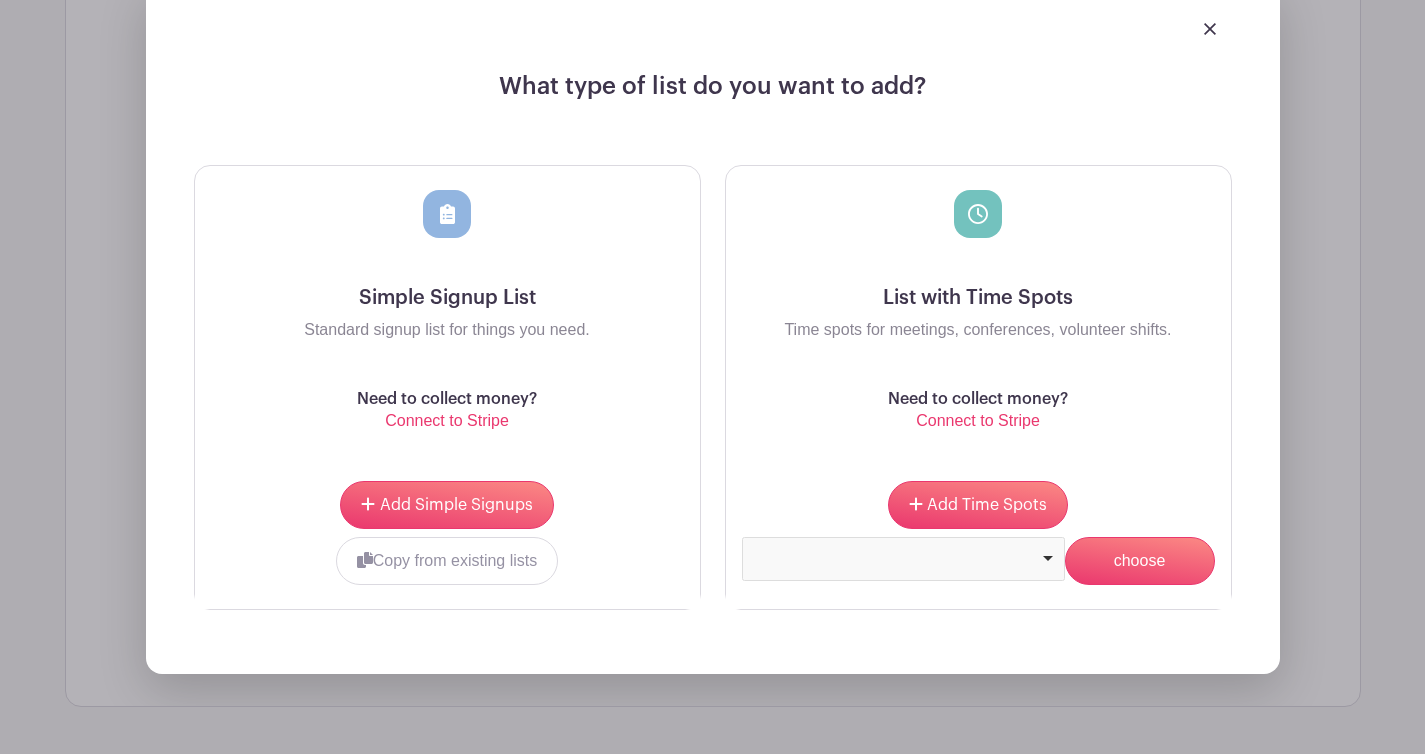 click on "List with Time Spots
Time spots for meetings, conferences, volunteer shifts.
Need to collect money?
Connect to Stripe" at bounding box center (978, 311) 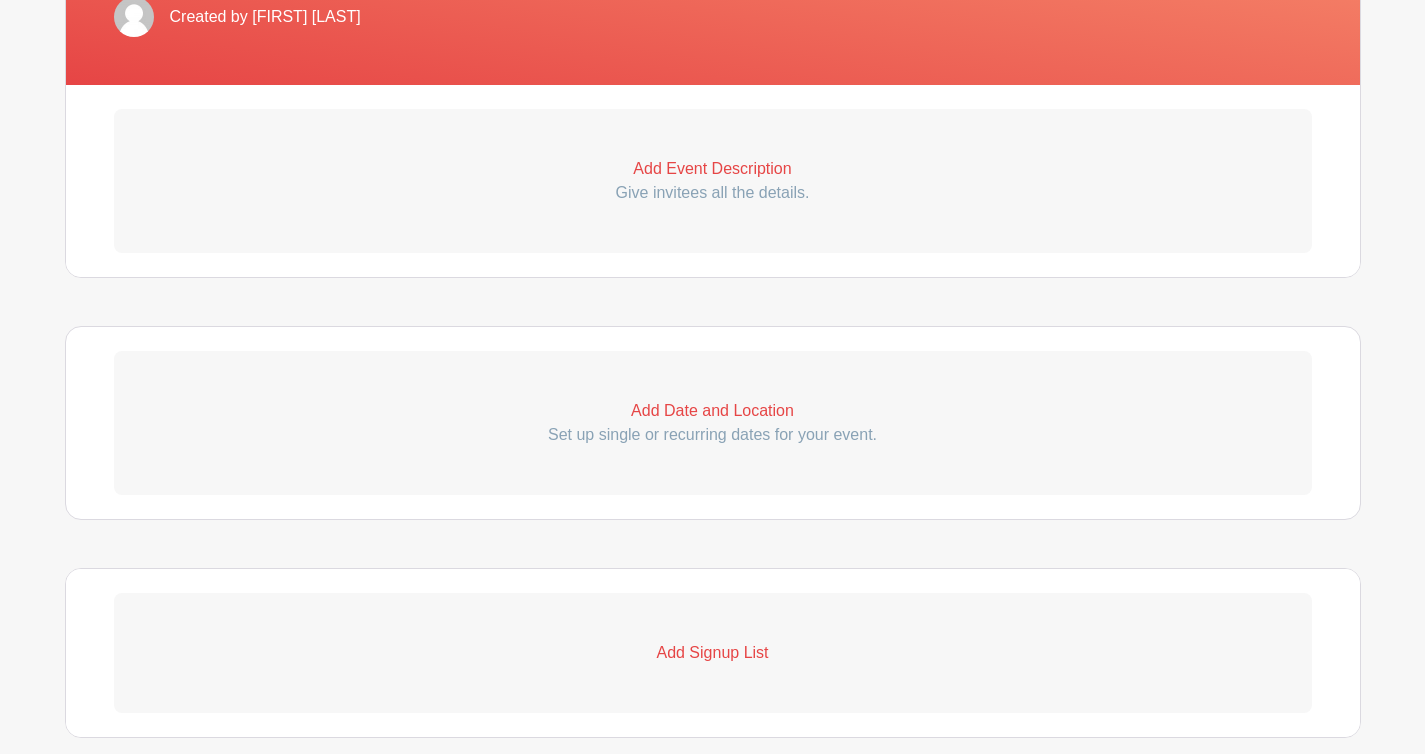 scroll, scrollTop: 0, scrollLeft: 0, axis: both 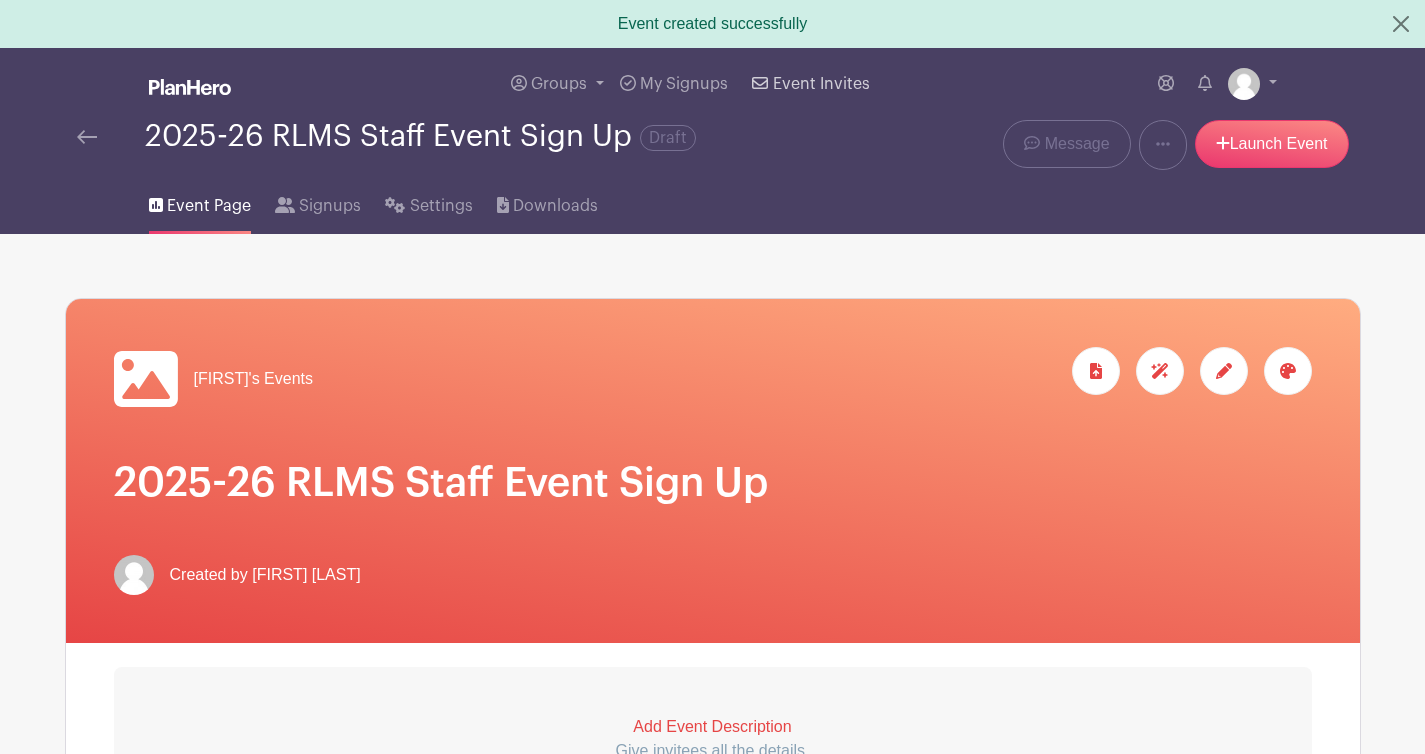 click on "Event Invites" at bounding box center [821, 84] 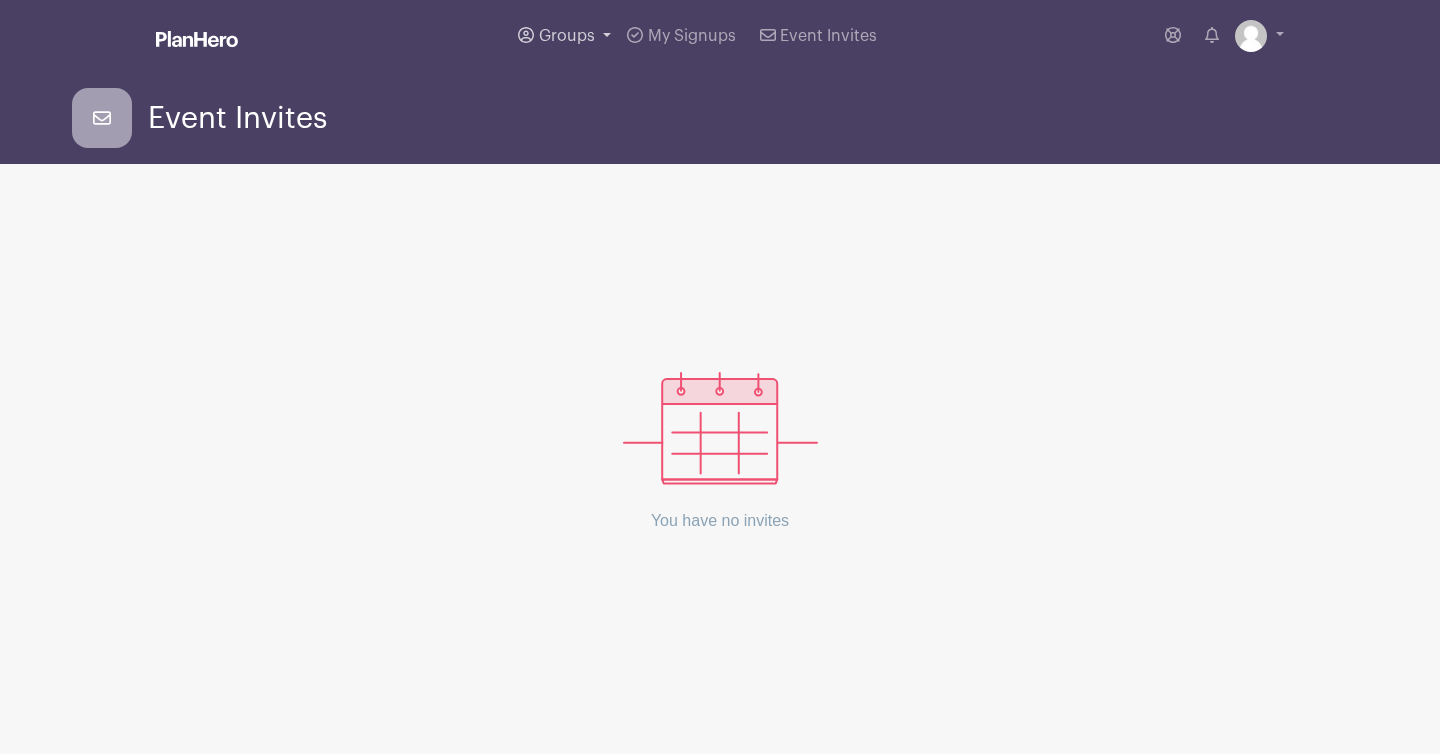 click on "Groups" at bounding box center [567, 36] 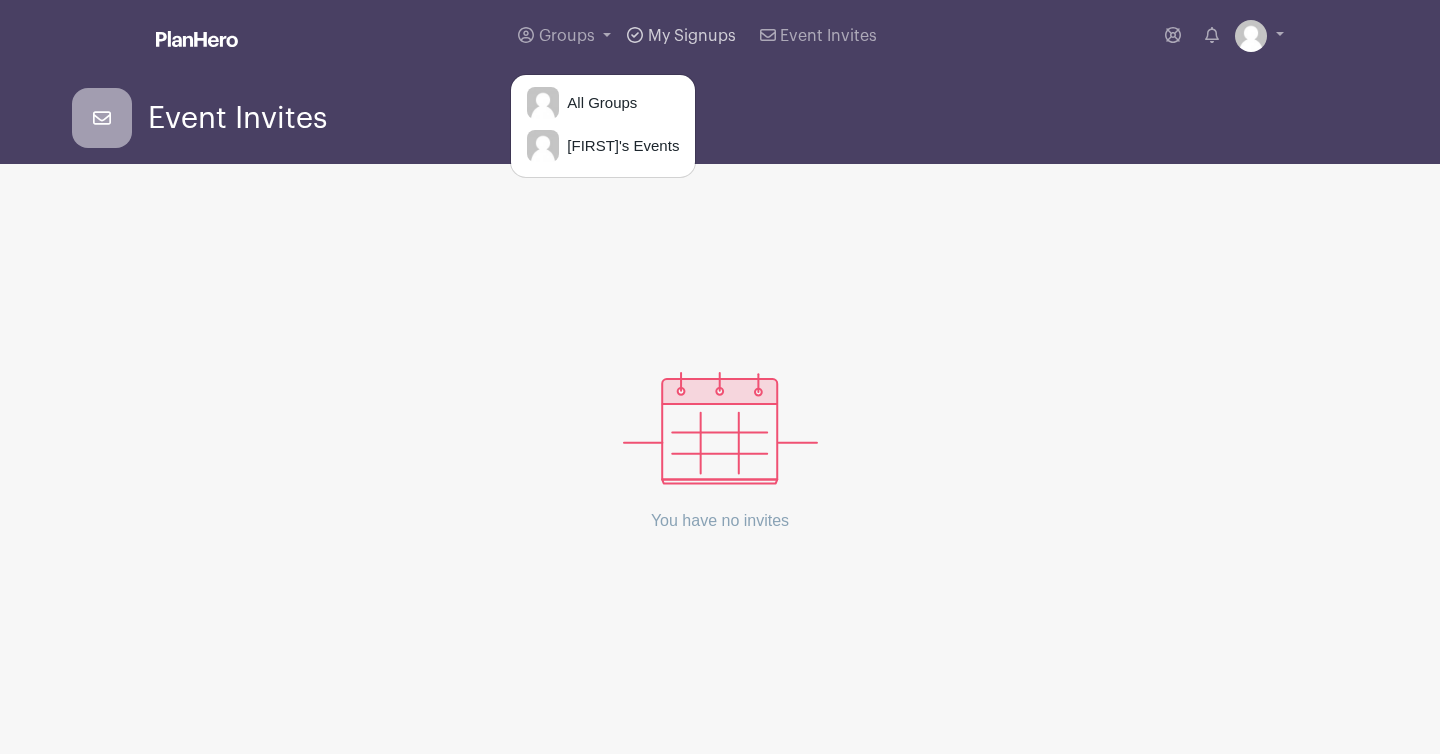 click on "My Signups" at bounding box center [692, 36] 